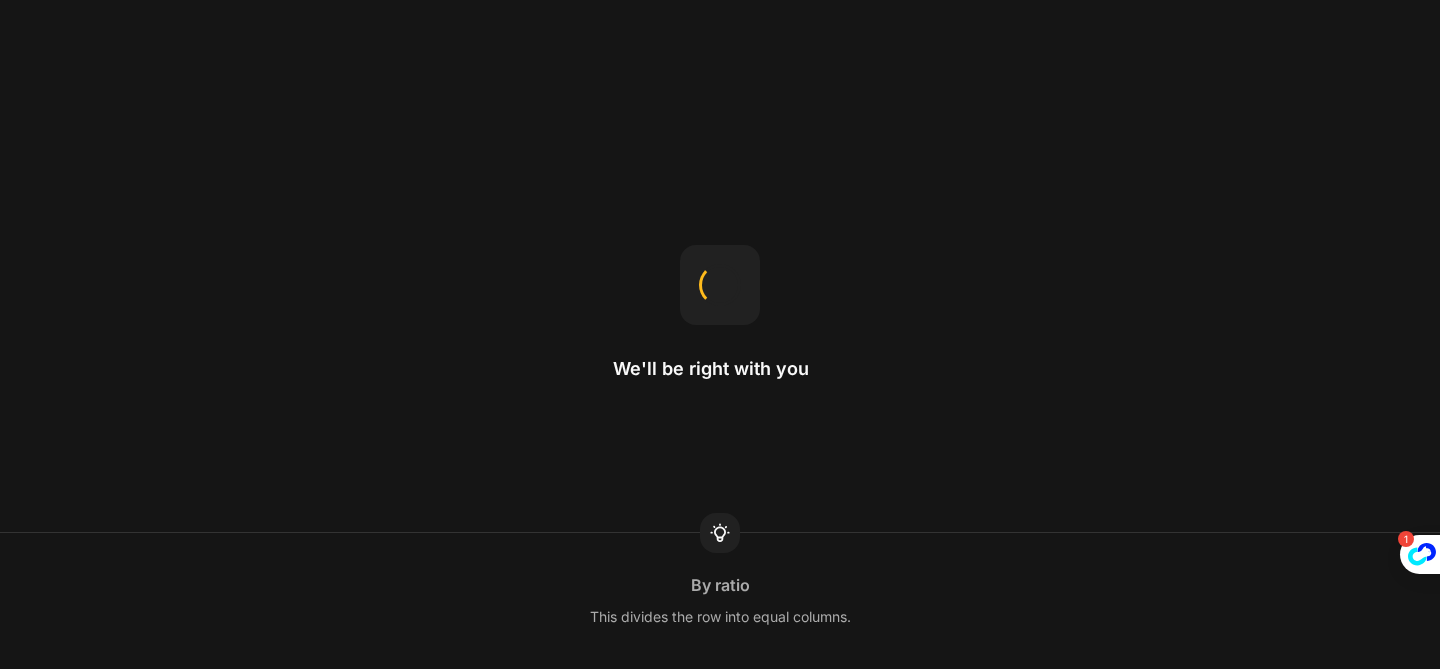 scroll, scrollTop: 0, scrollLeft: 0, axis: both 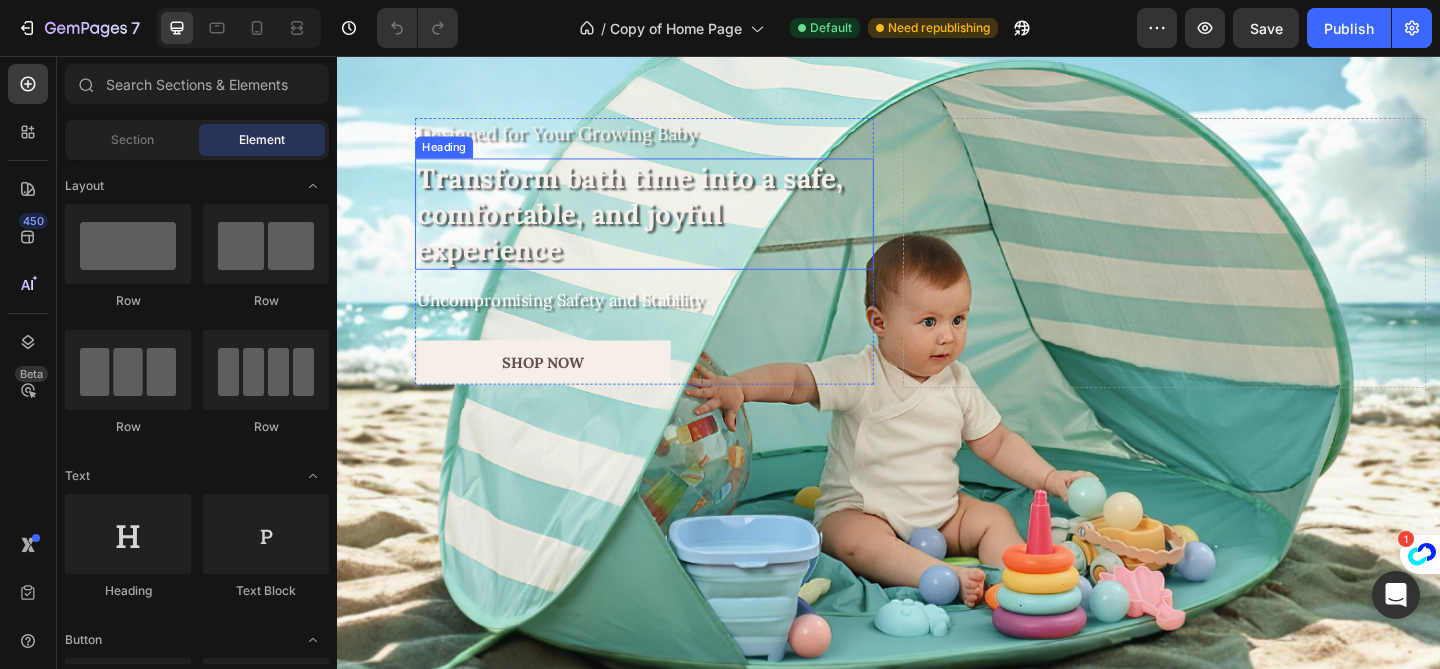 click on "Transform bath time into a safe, comfortable, and joyful experience" at bounding box center (671, 228) 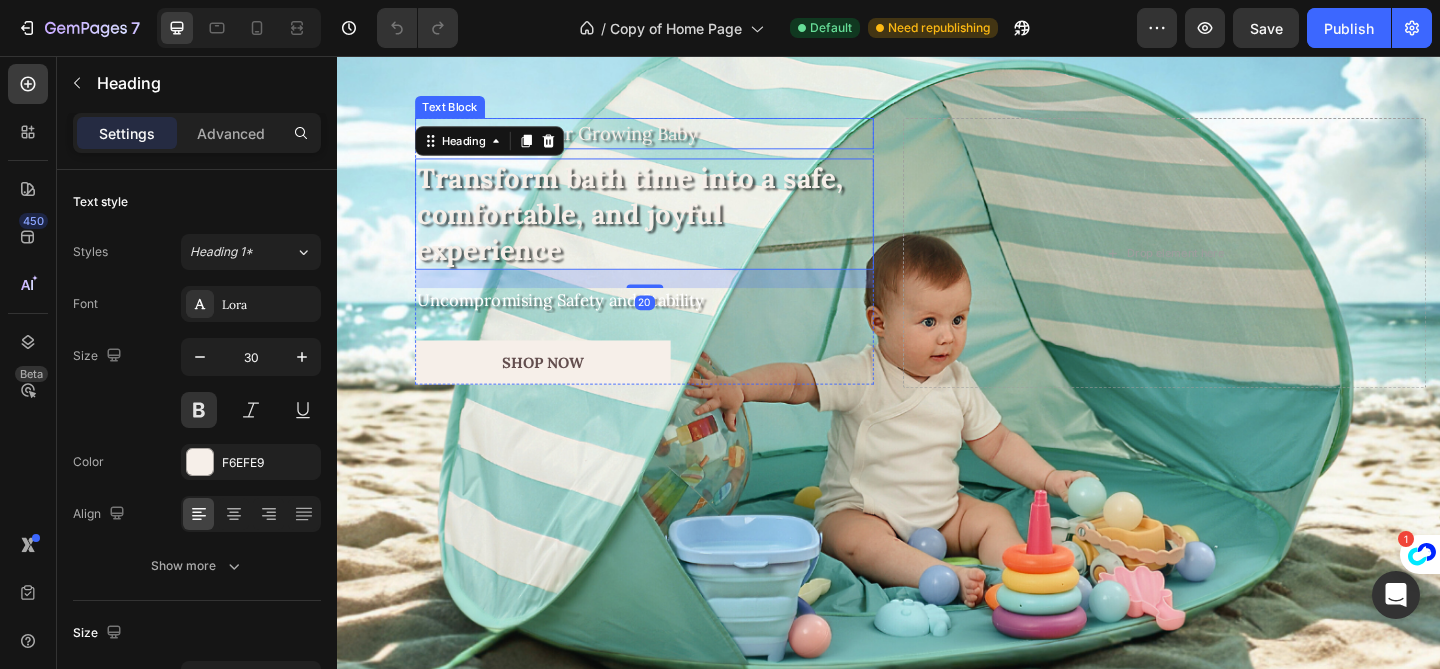 click on "Designed for Your Growing Baby" at bounding box center (671, 141) 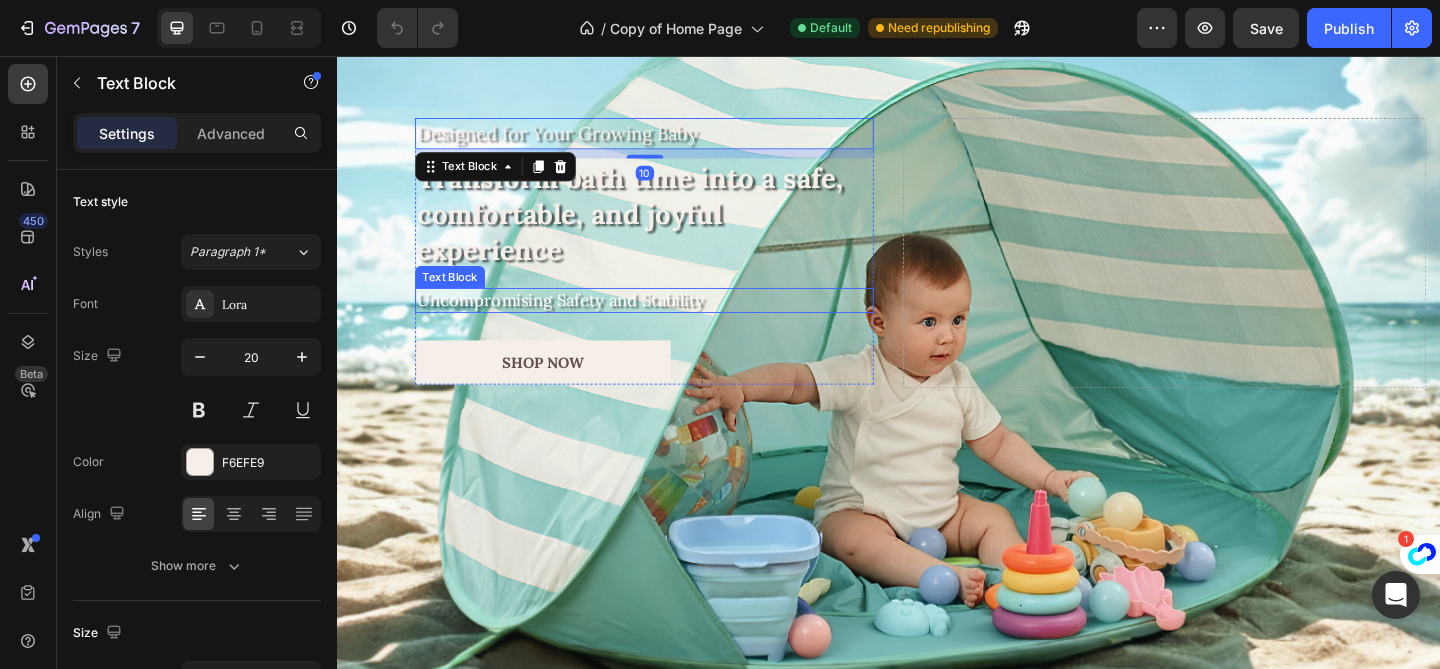 click on "Uncompromising Safety and Stability" at bounding box center (671, 322) 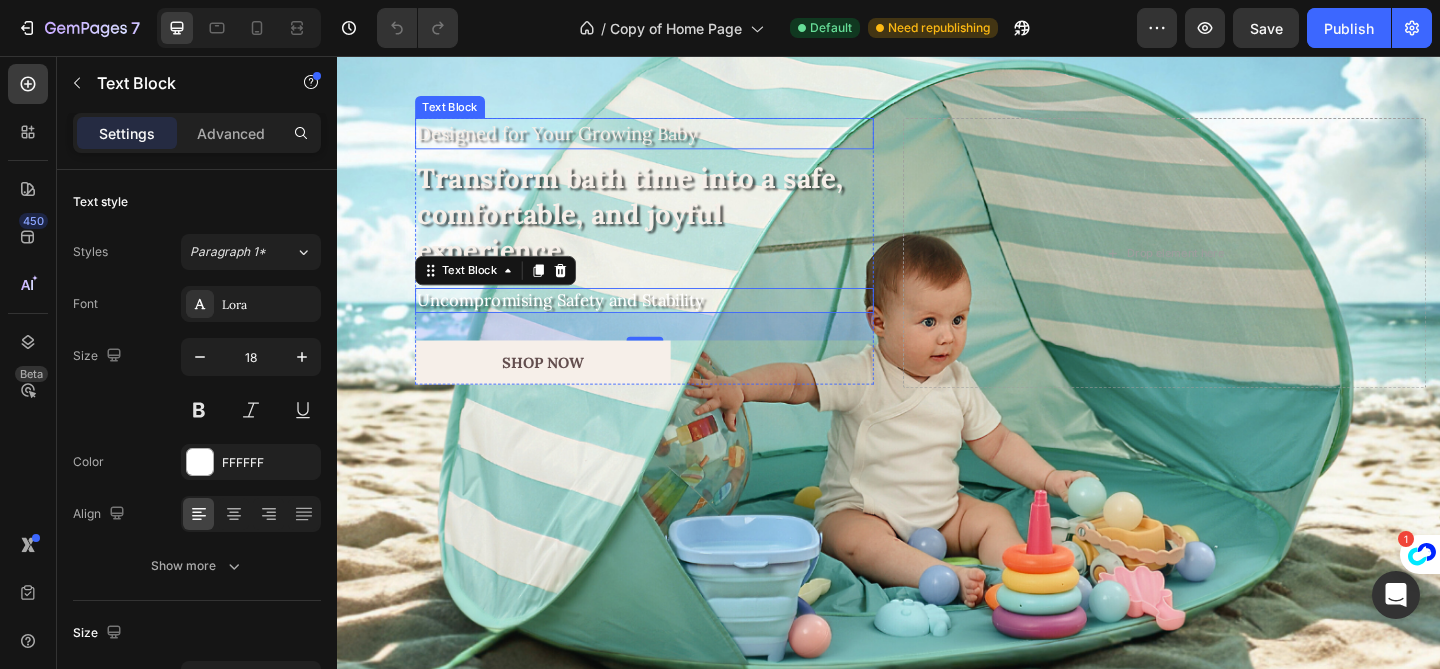 click on "Designed for Your Growing Baby" at bounding box center [671, 141] 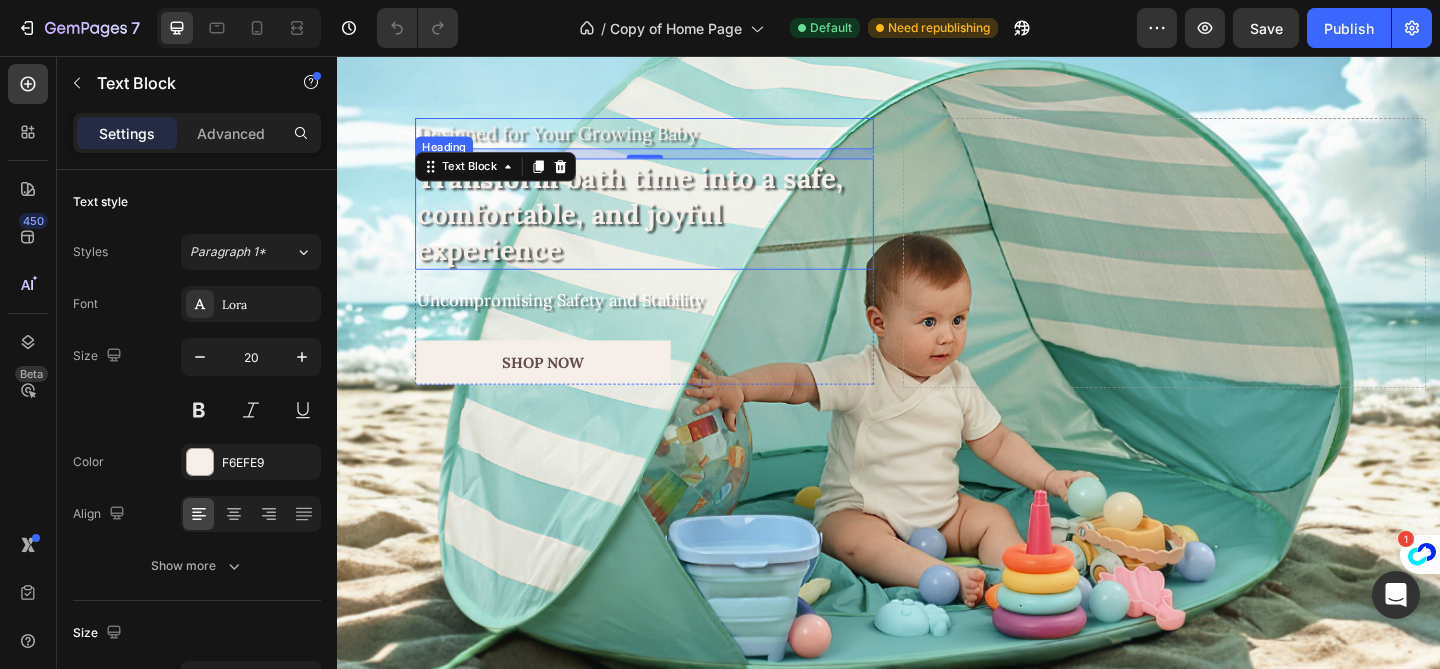 click on "Transform bath time into a safe, comfortable, and joyful experience" at bounding box center [671, 228] 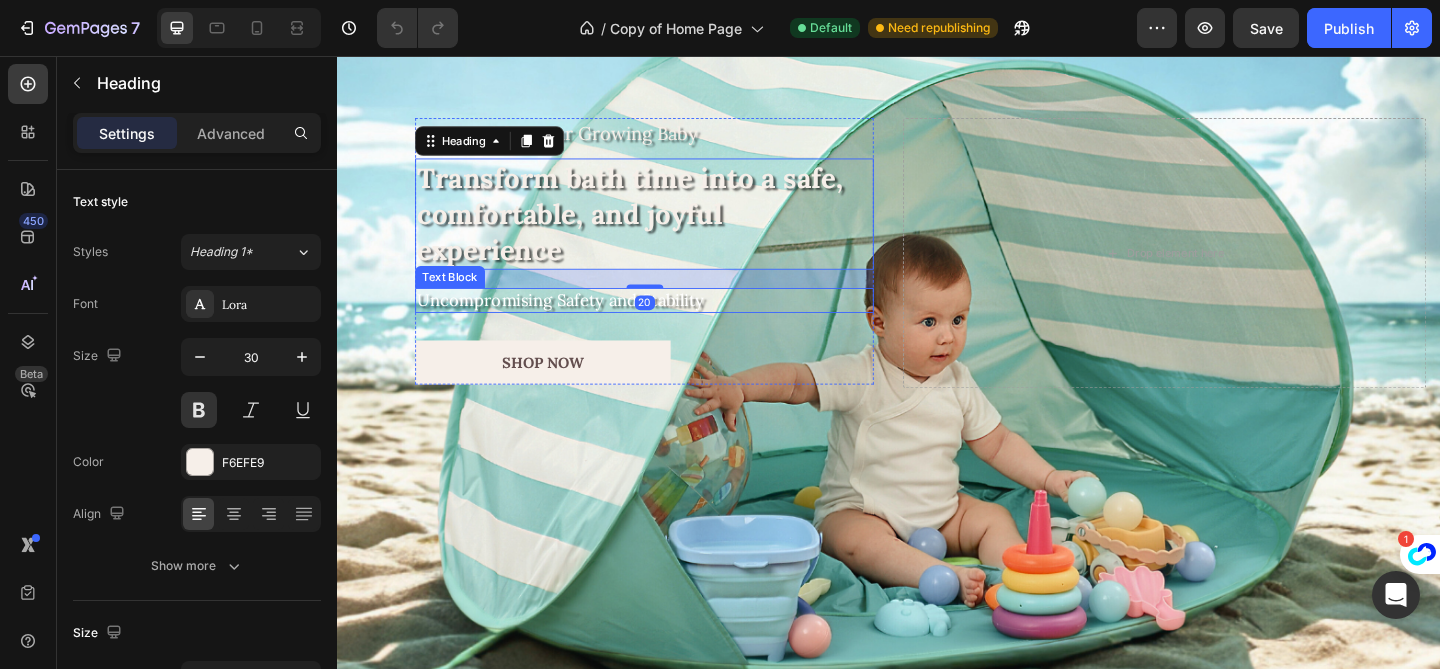 click on "Uncompromising Safety and Stability" at bounding box center (671, 322) 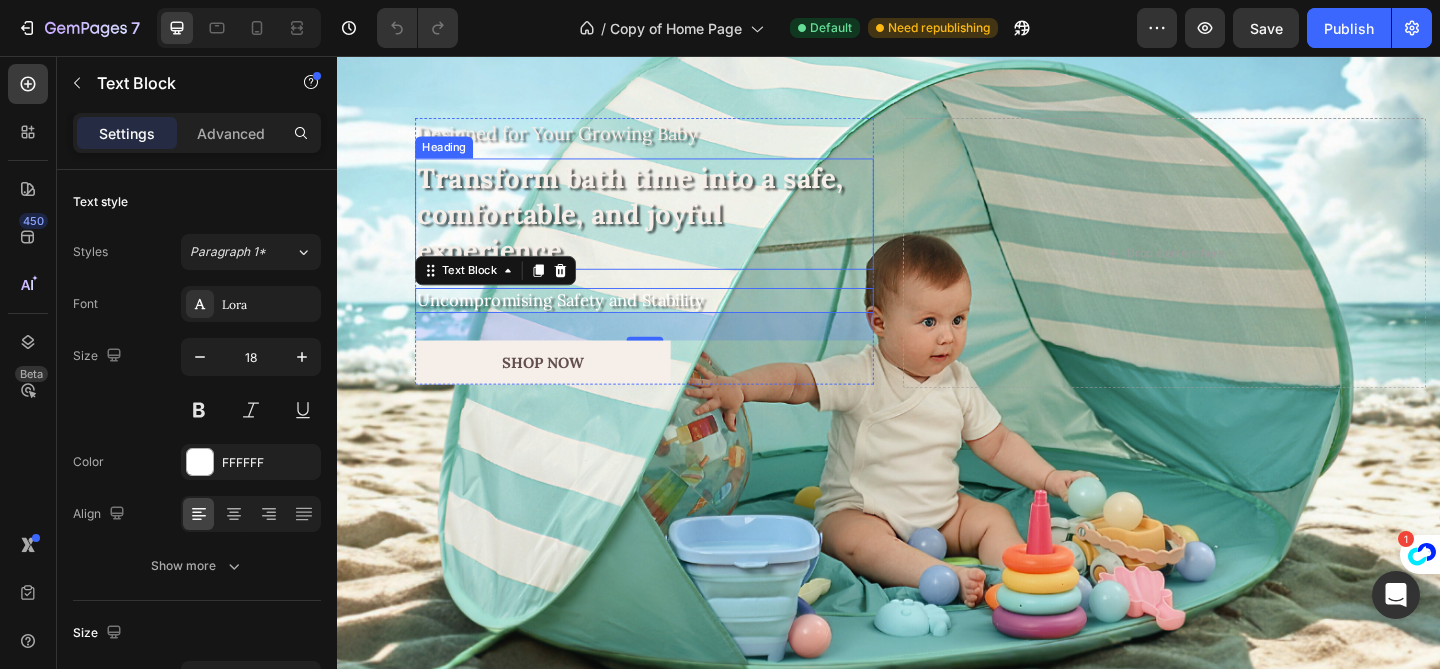 click on "Transform bath time into a safe, comfortable, and joyful experience" at bounding box center [671, 228] 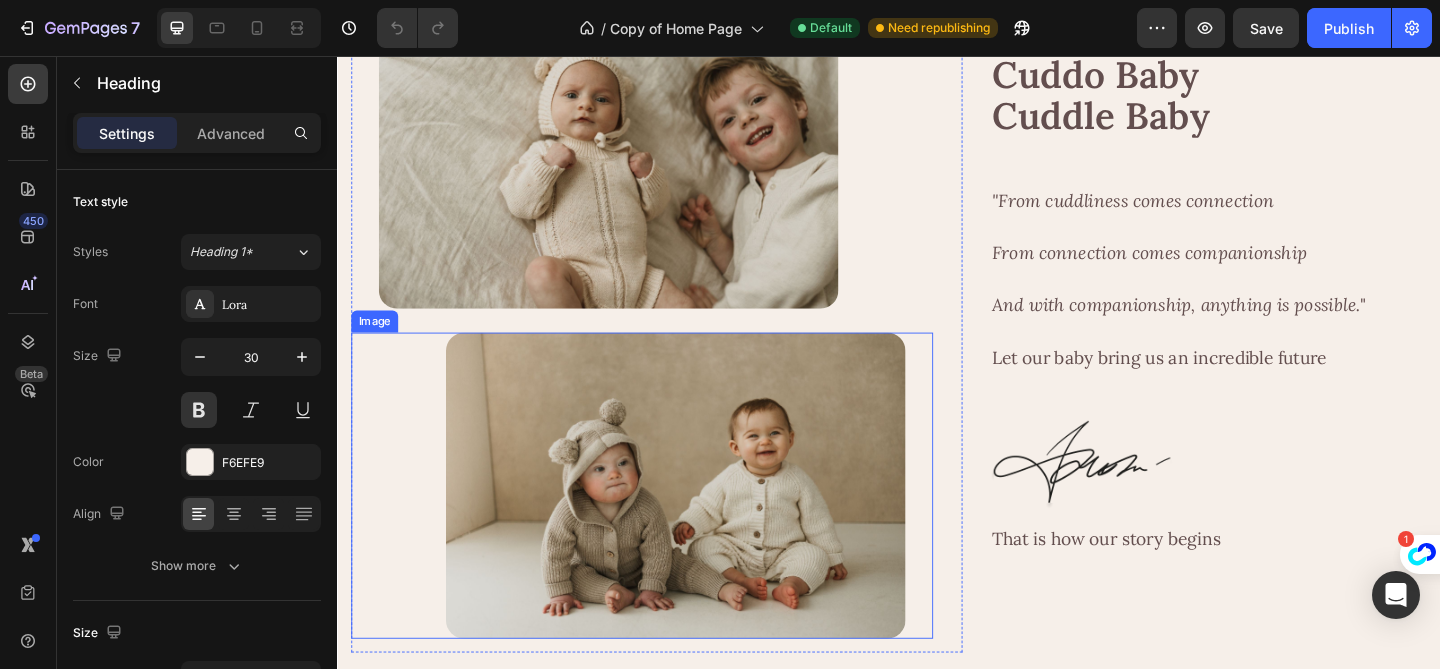 scroll, scrollTop: 1862, scrollLeft: 0, axis: vertical 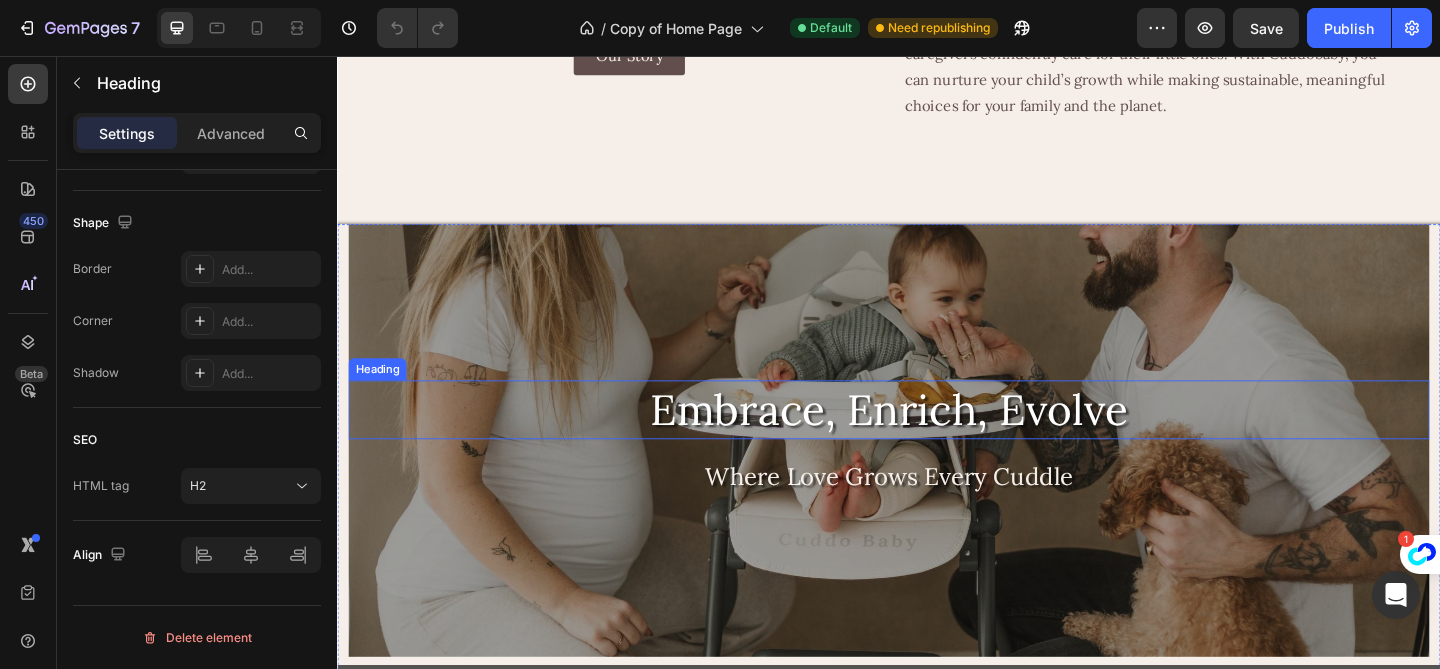click on "Embrace, Enrich, Evolve" at bounding box center (937, 441) 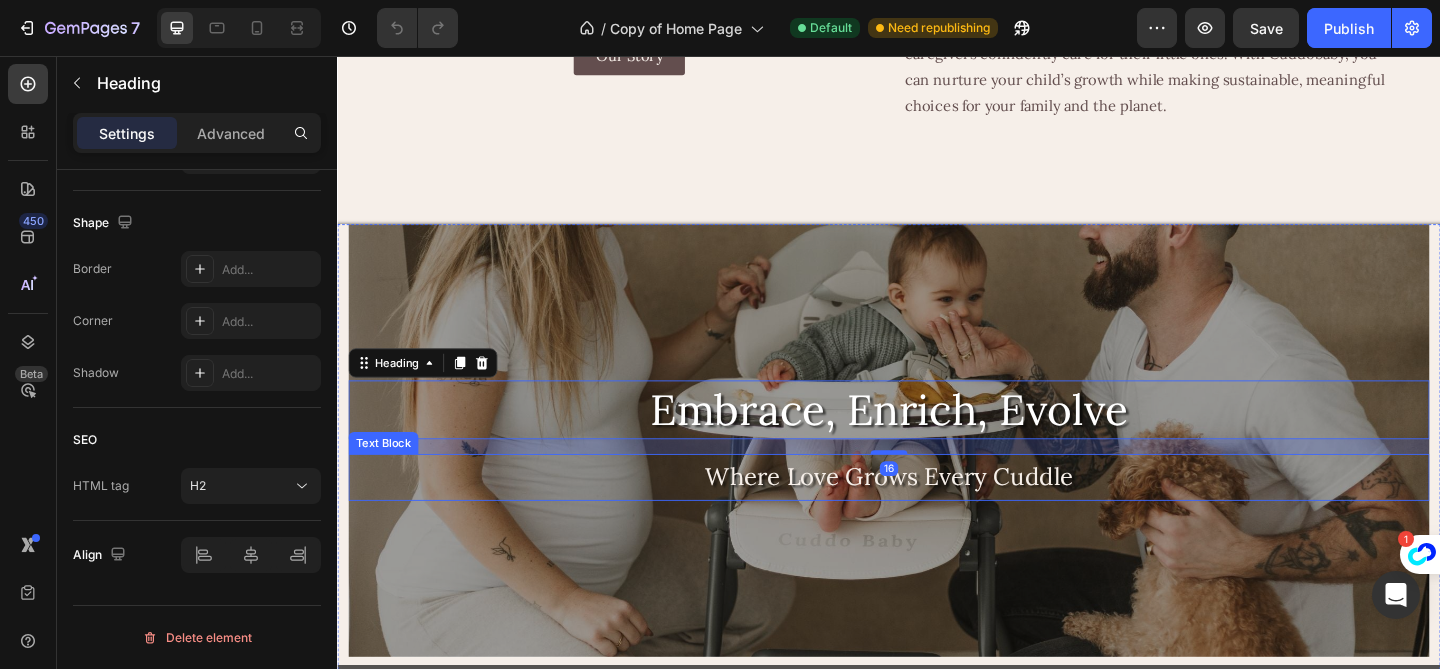 click on "Where Love Grows Every Cuddle" at bounding box center (937, 514) 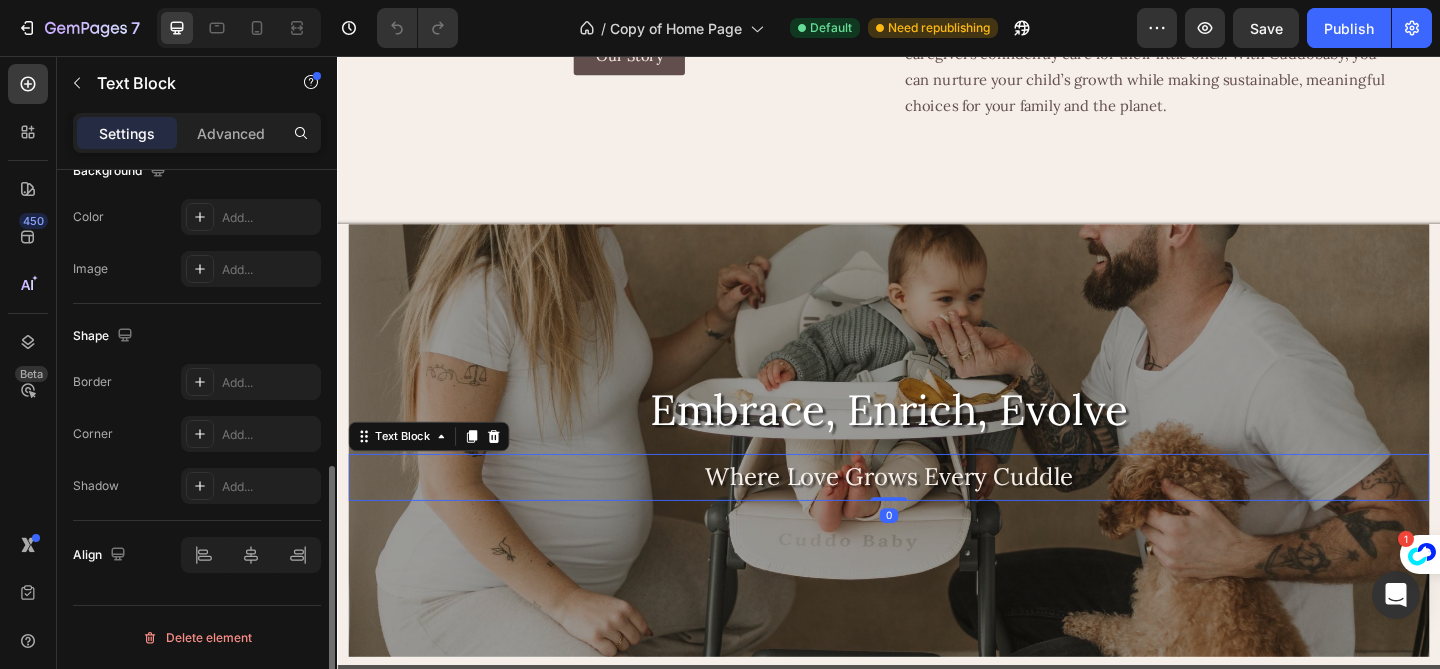 scroll, scrollTop: 0, scrollLeft: 0, axis: both 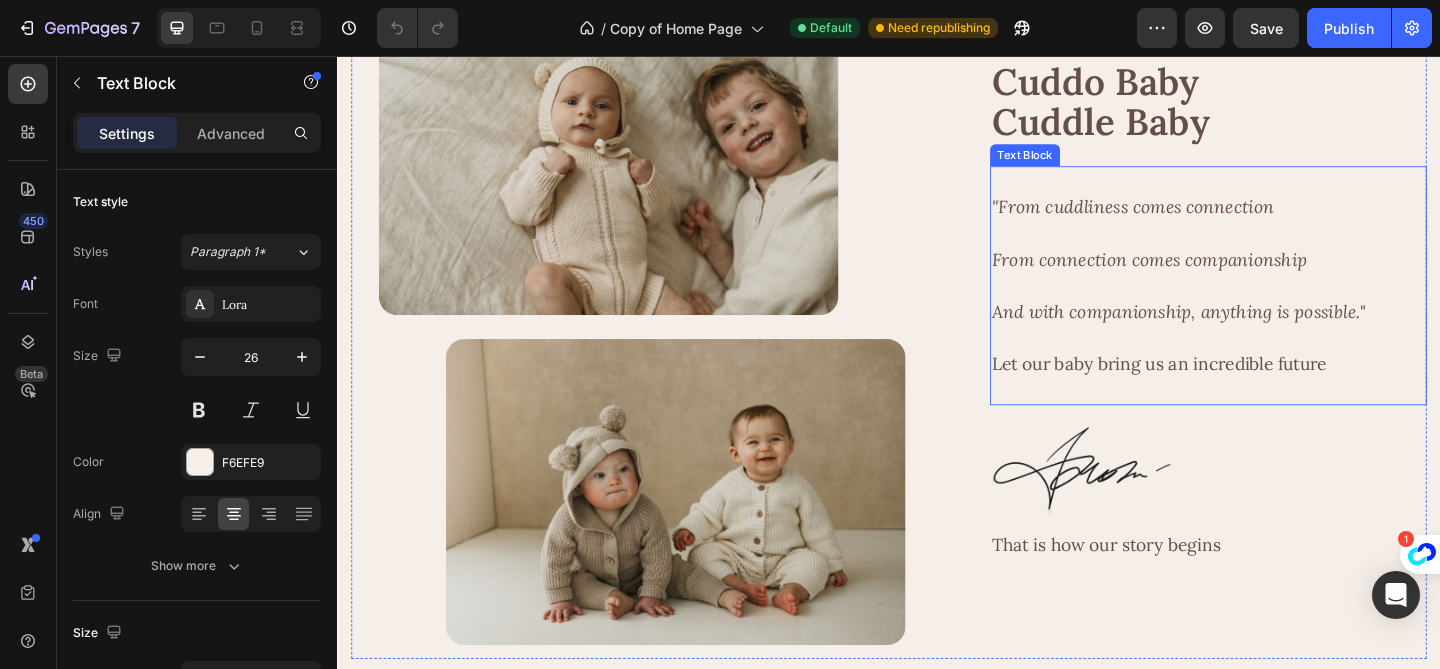 click at bounding box center [1284, 249] 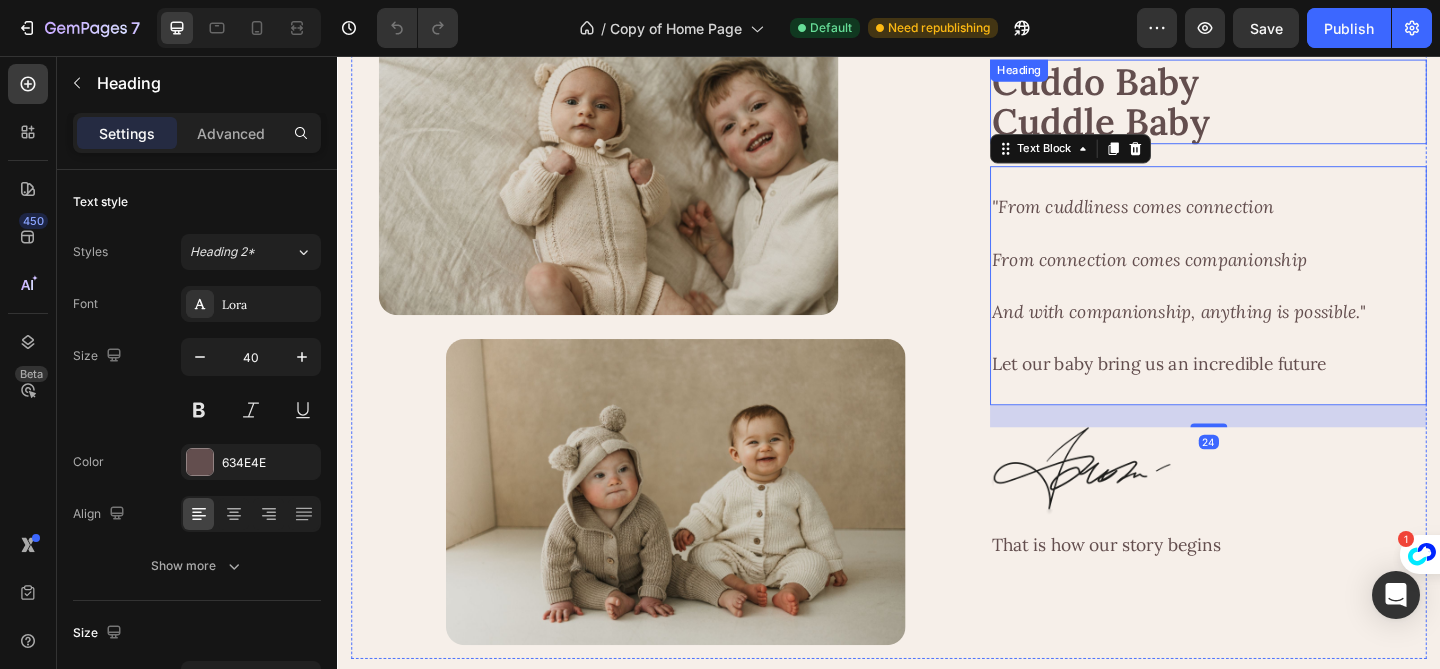 click on "Cuddo Baby Cuddle Baby" at bounding box center (1284, 106) 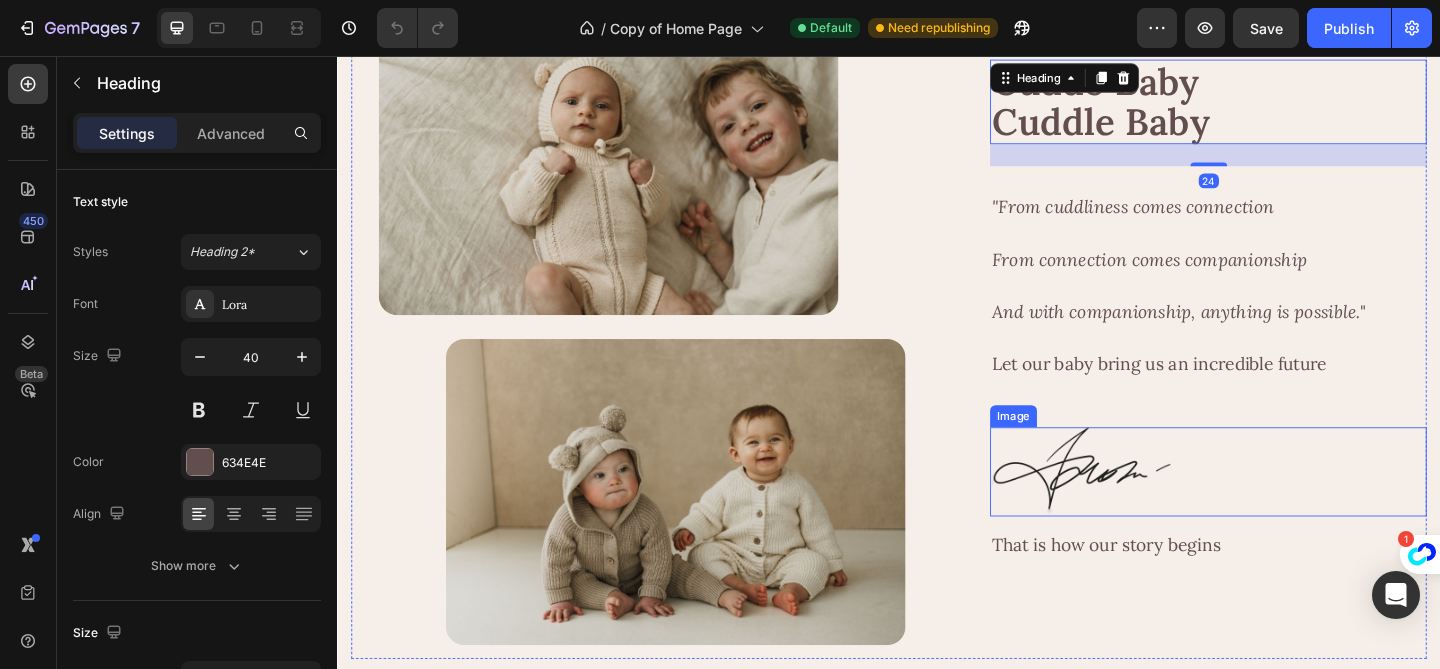 click at bounding box center (1147, 508) 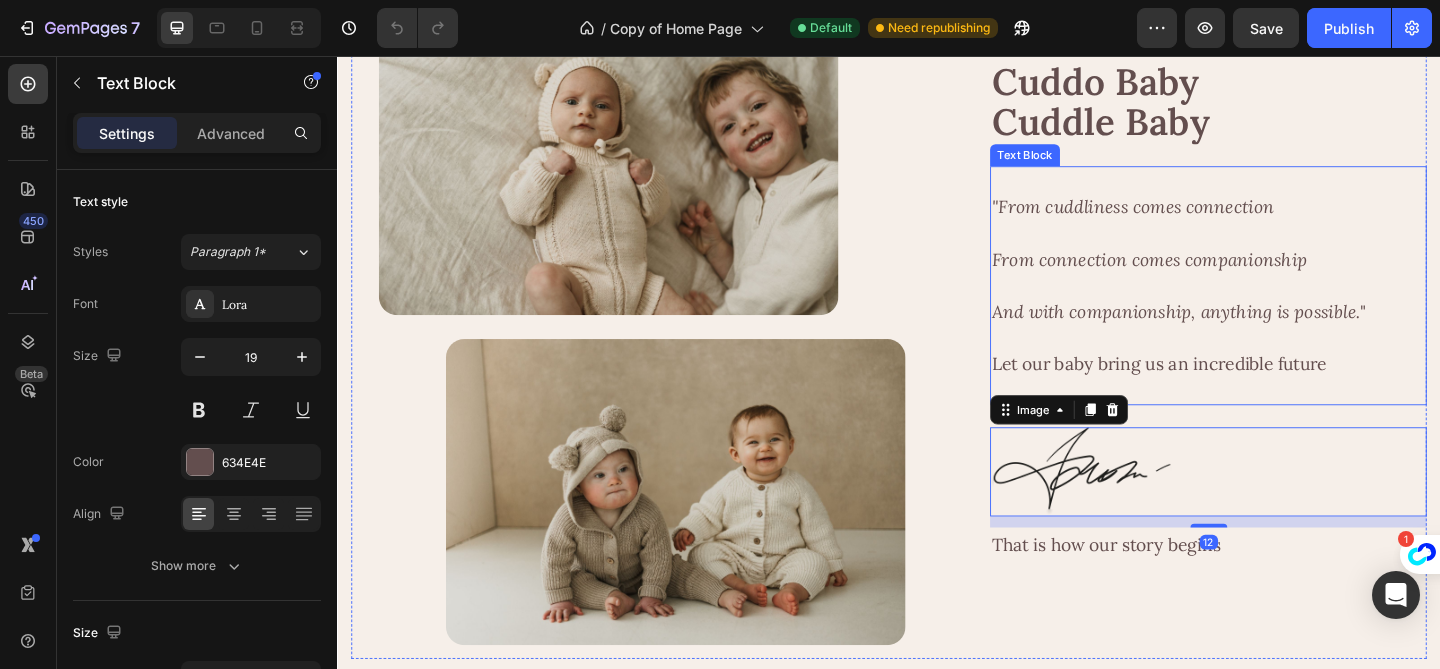 click at bounding box center [1284, 306] 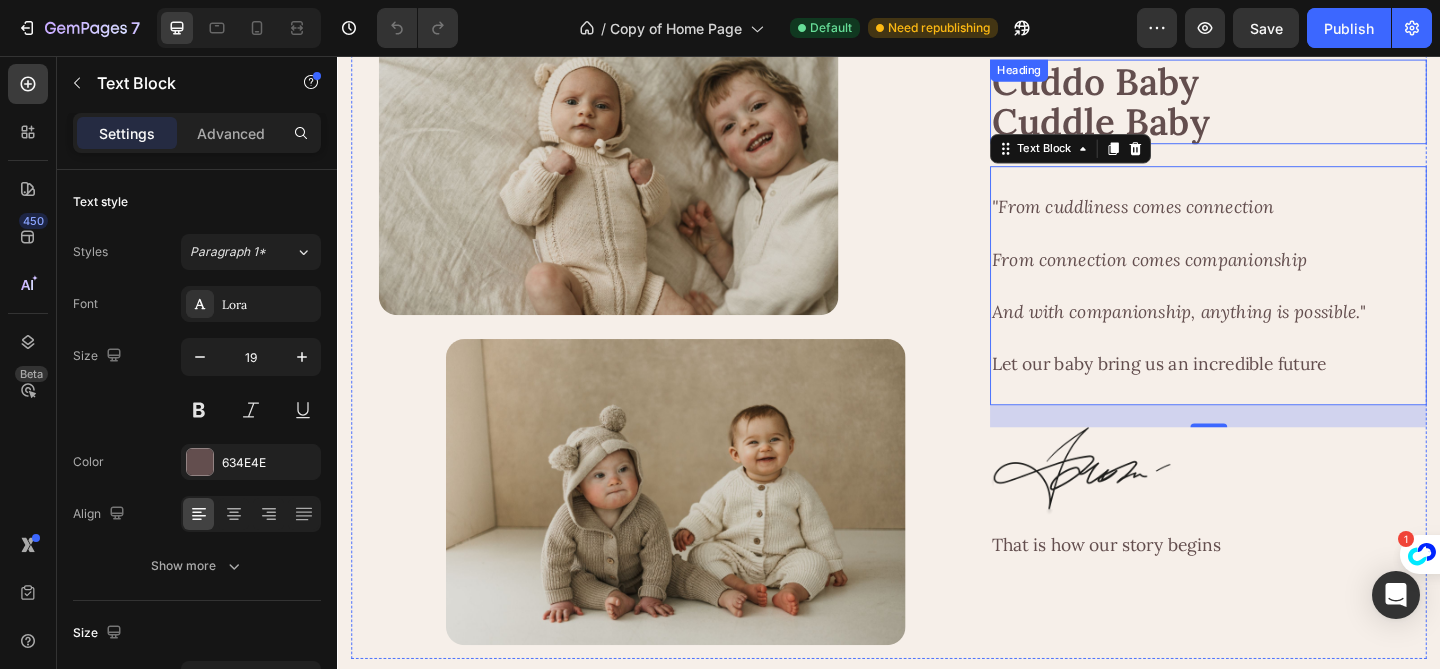 click on "Cuddo Baby Cuddle Baby" at bounding box center (1284, 106) 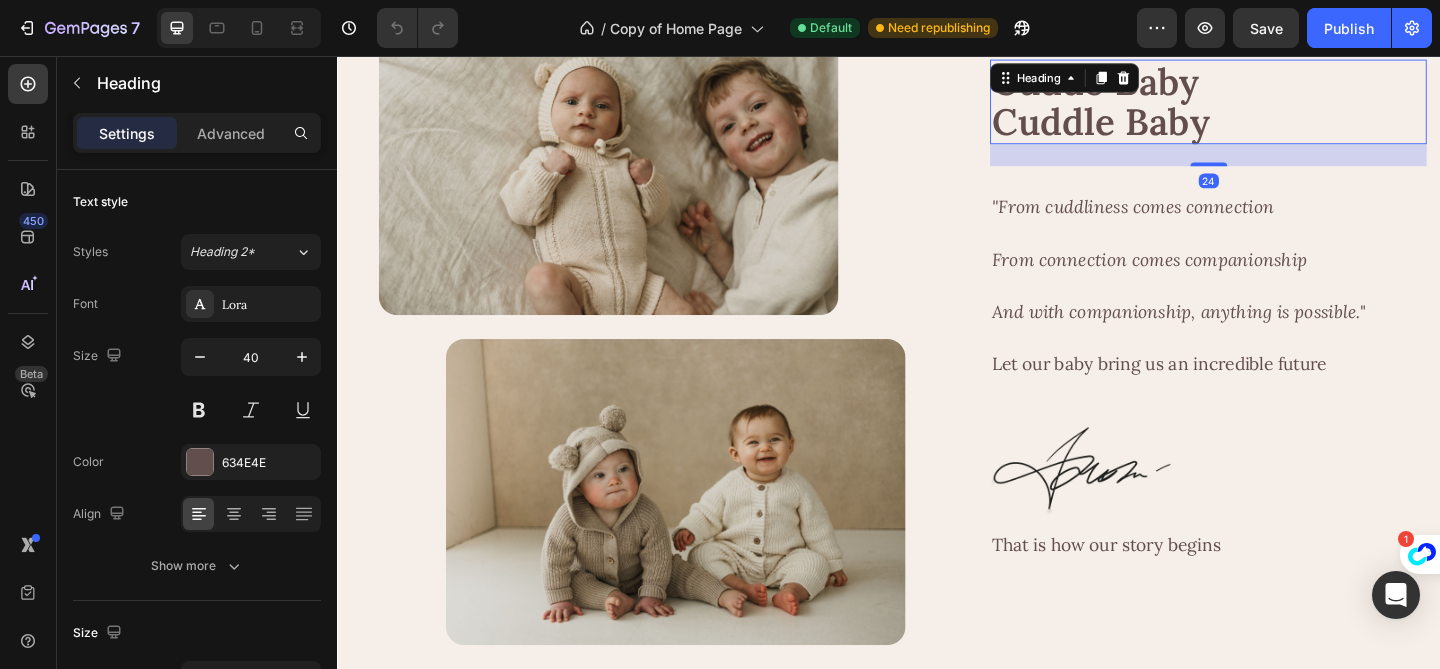 click on "Cuddo Baby Cuddle Baby" at bounding box center [1284, 106] 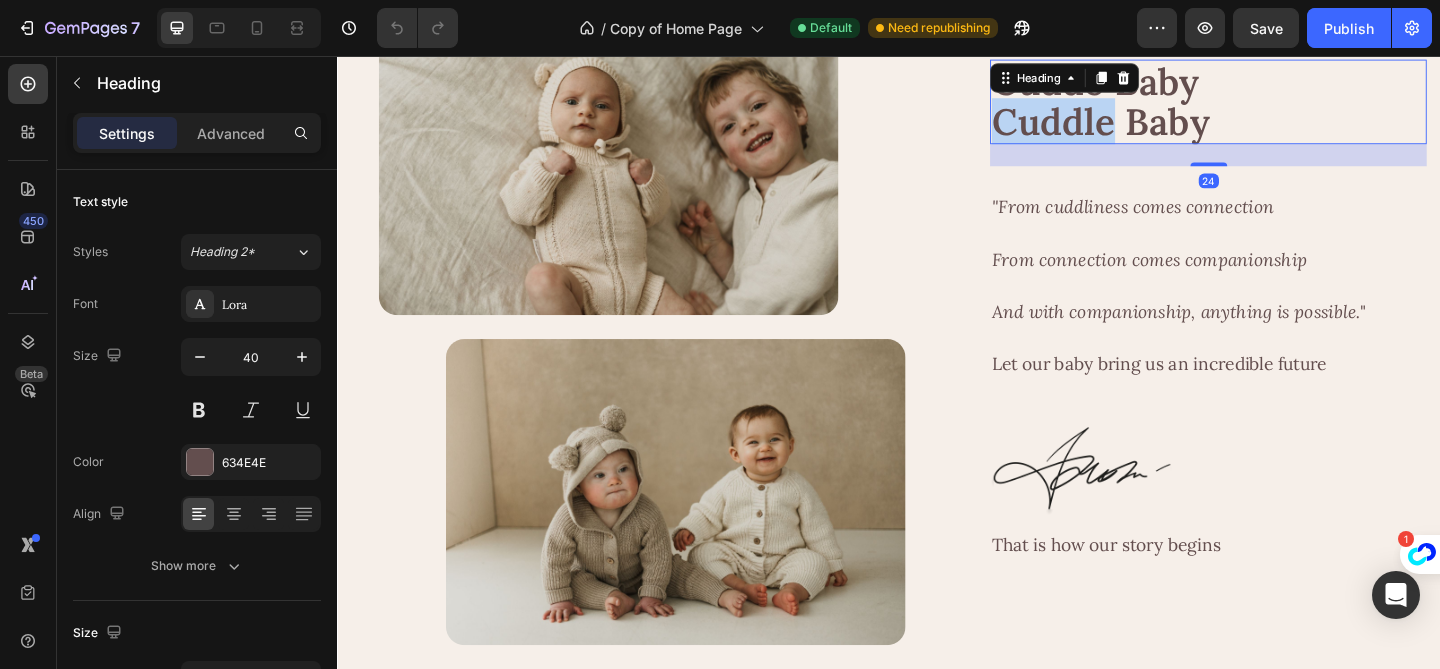 click on "Cuddo Baby Cuddle Baby" at bounding box center (1284, 106) 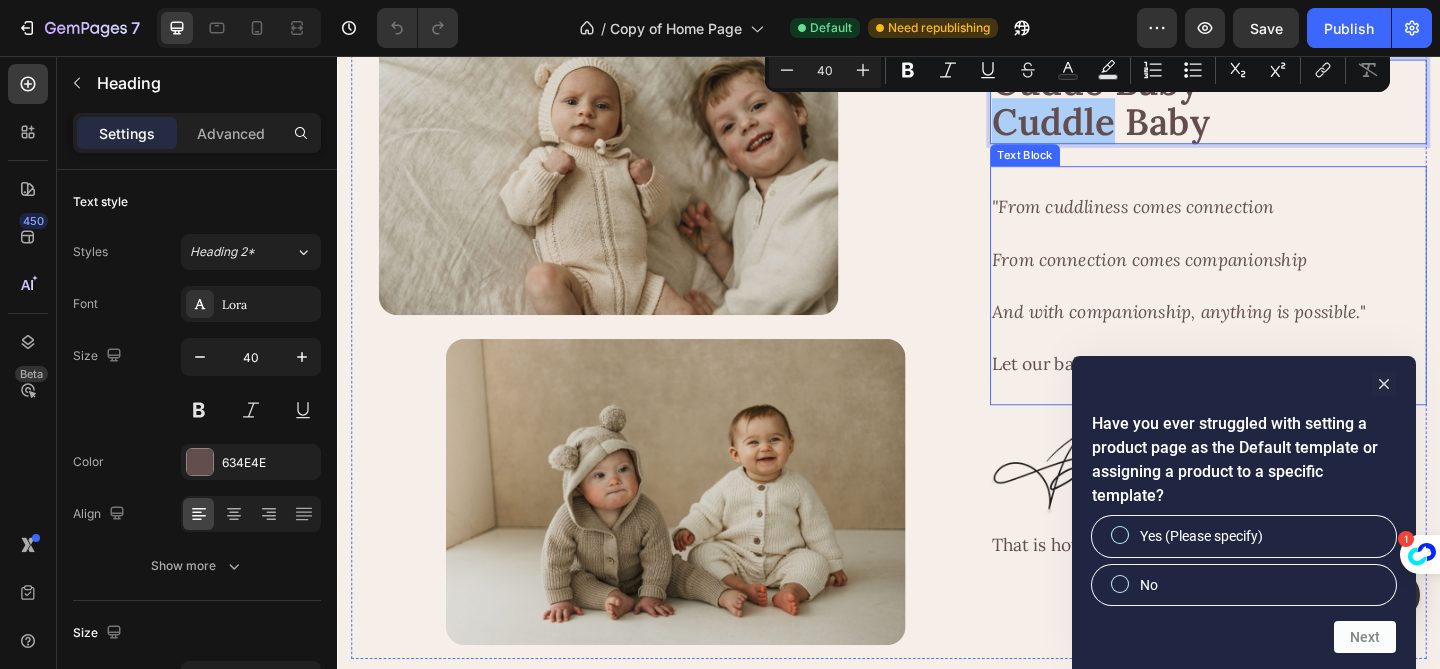 click on "From connection comes companionship" at bounding box center [1220, 277] 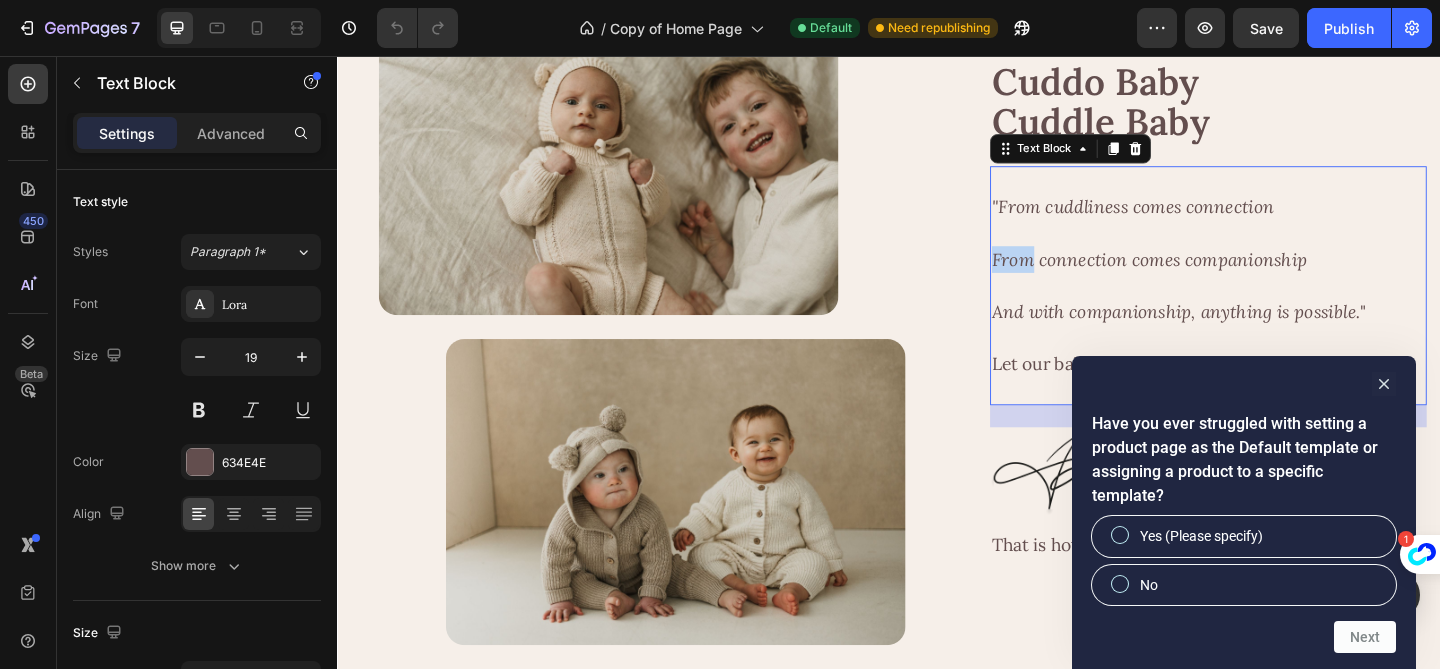 click on "From connection comes companionship" at bounding box center [1220, 277] 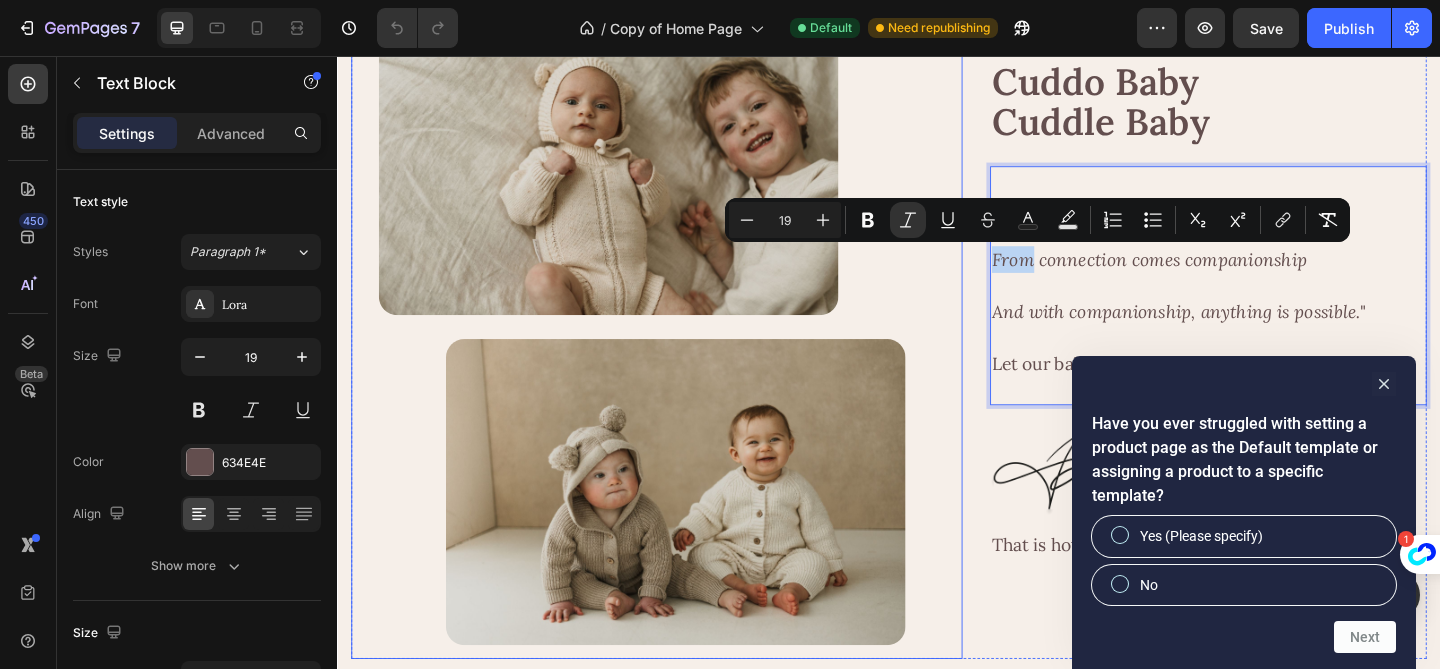click on "Image Image Row" at bounding box center [684, 359] 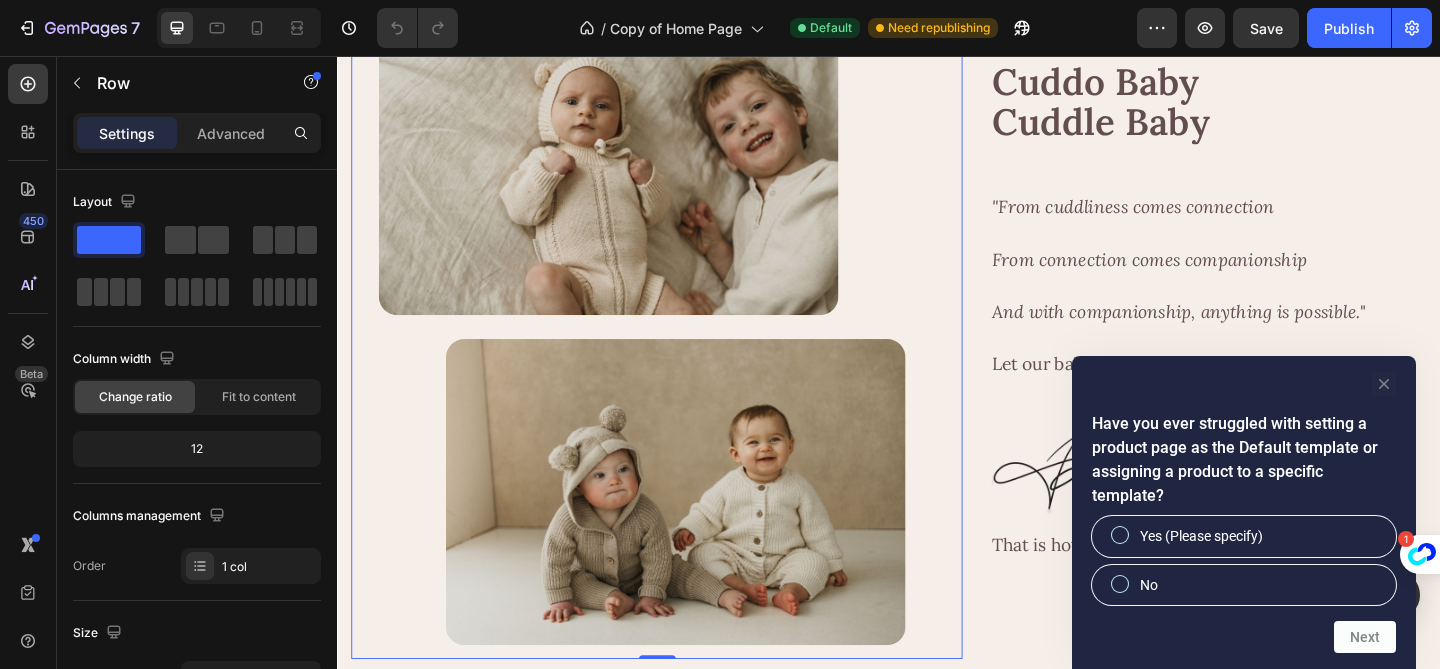 click 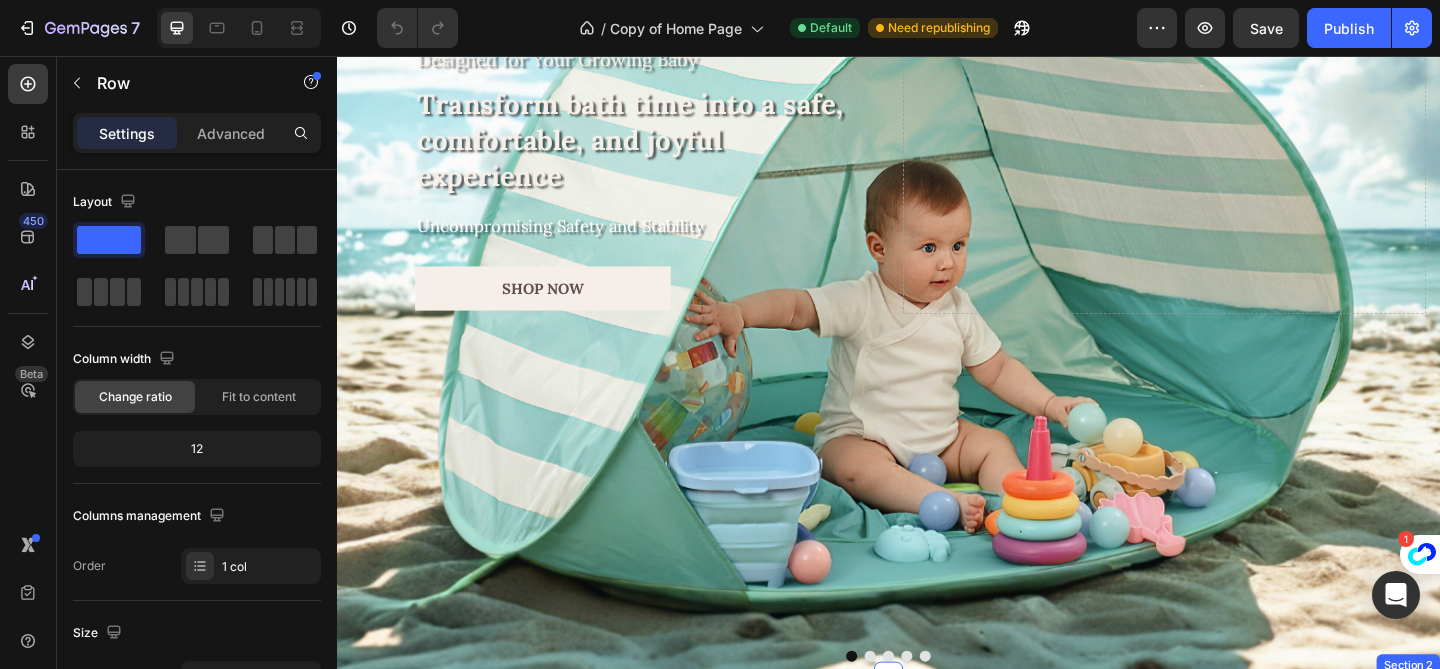 scroll, scrollTop: 513, scrollLeft: 0, axis: vertical 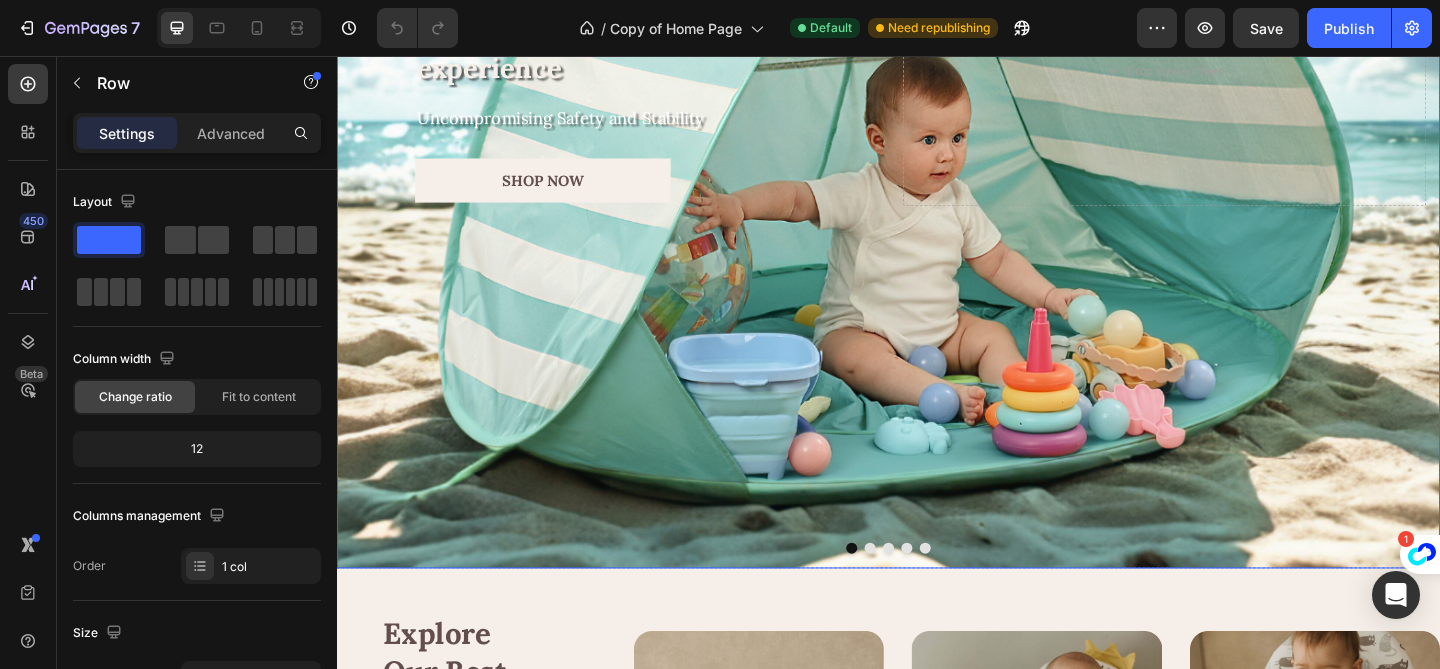 click at bounding box center (917, 592) 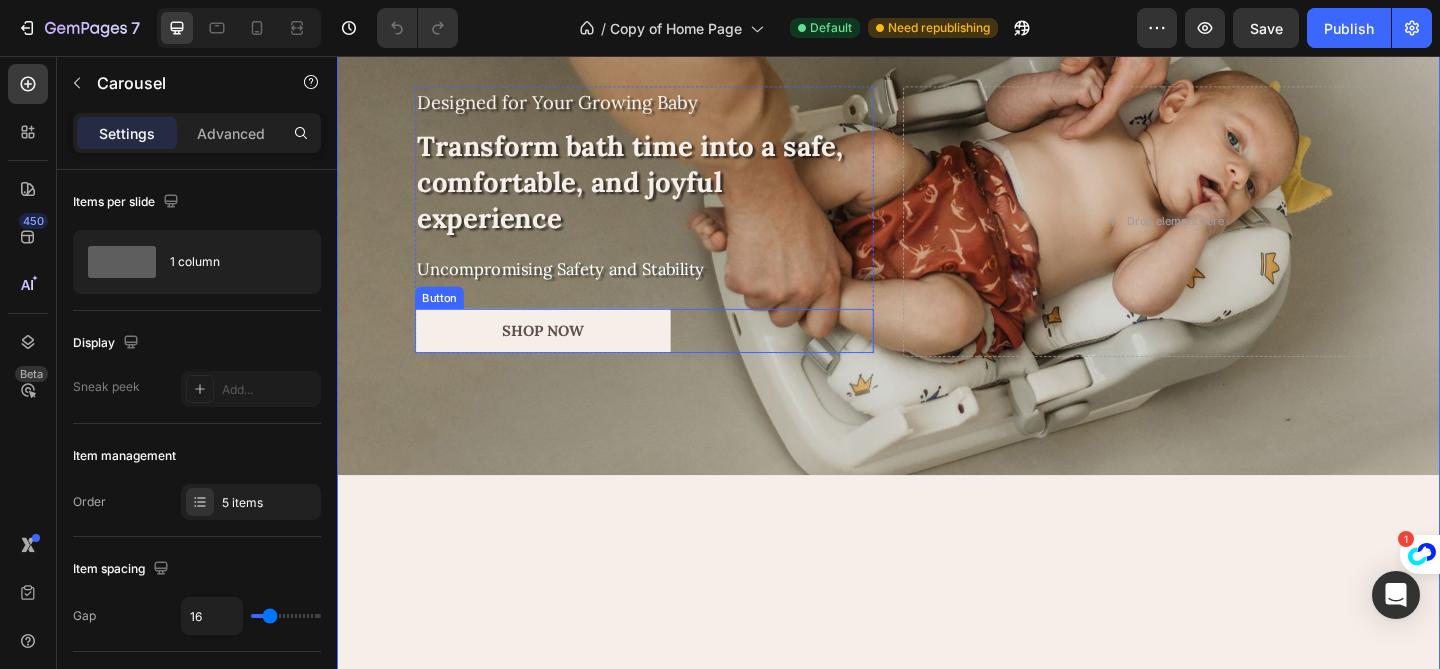 scroll, scrollTop: 0, scrollLeft: 0, axis: both 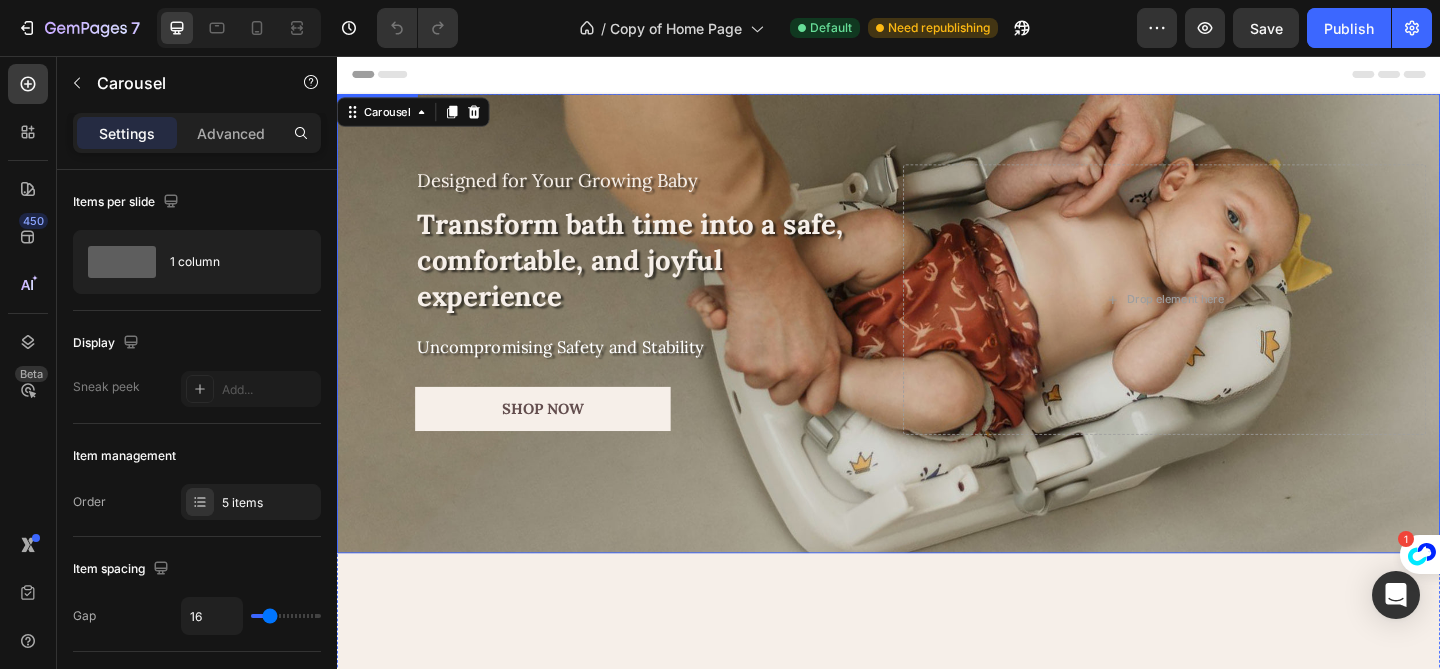 click on "Designed for Your Growing Baby Text Block Transform bath time into a safe, comfortable, and joyful experience Heading Uncompromising Safety and Stability Text Block Shop now Button Row Row
Drop element here" at bounding box center (937, 347) 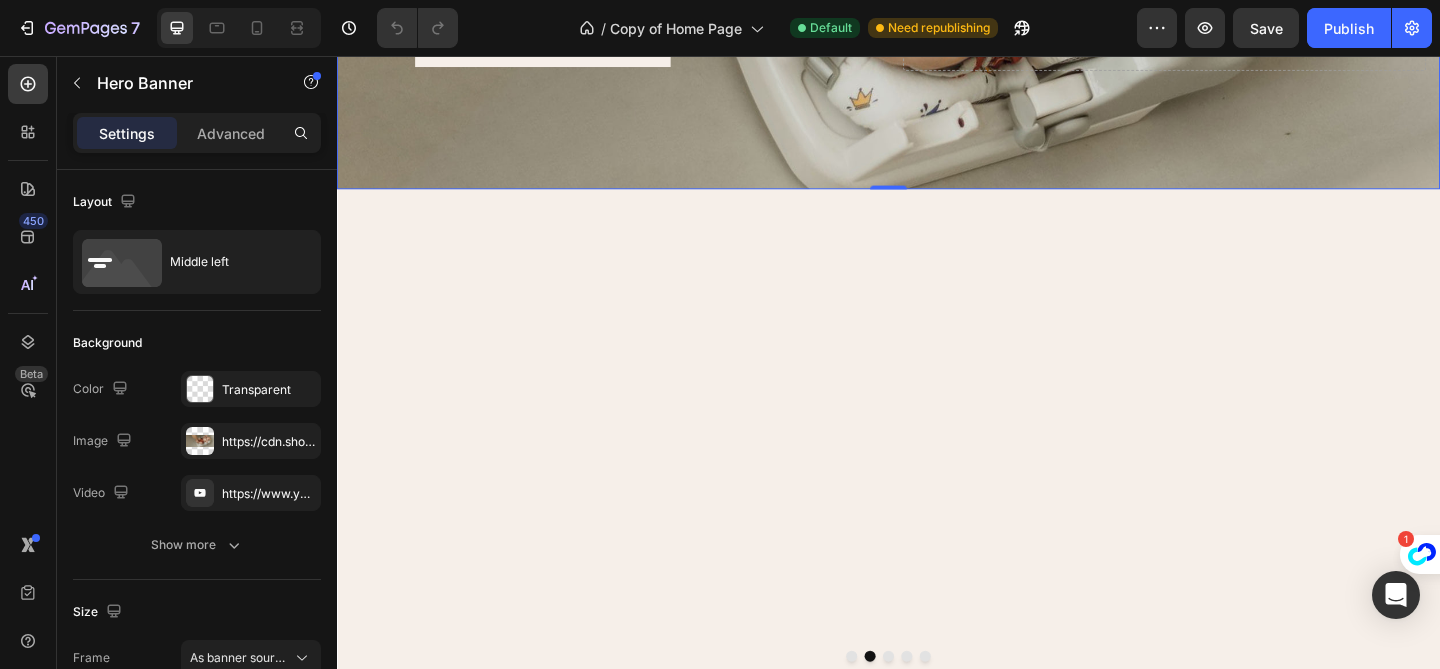 scroll, scrollTop: 586, scrollLeft: 0, axis: vertical 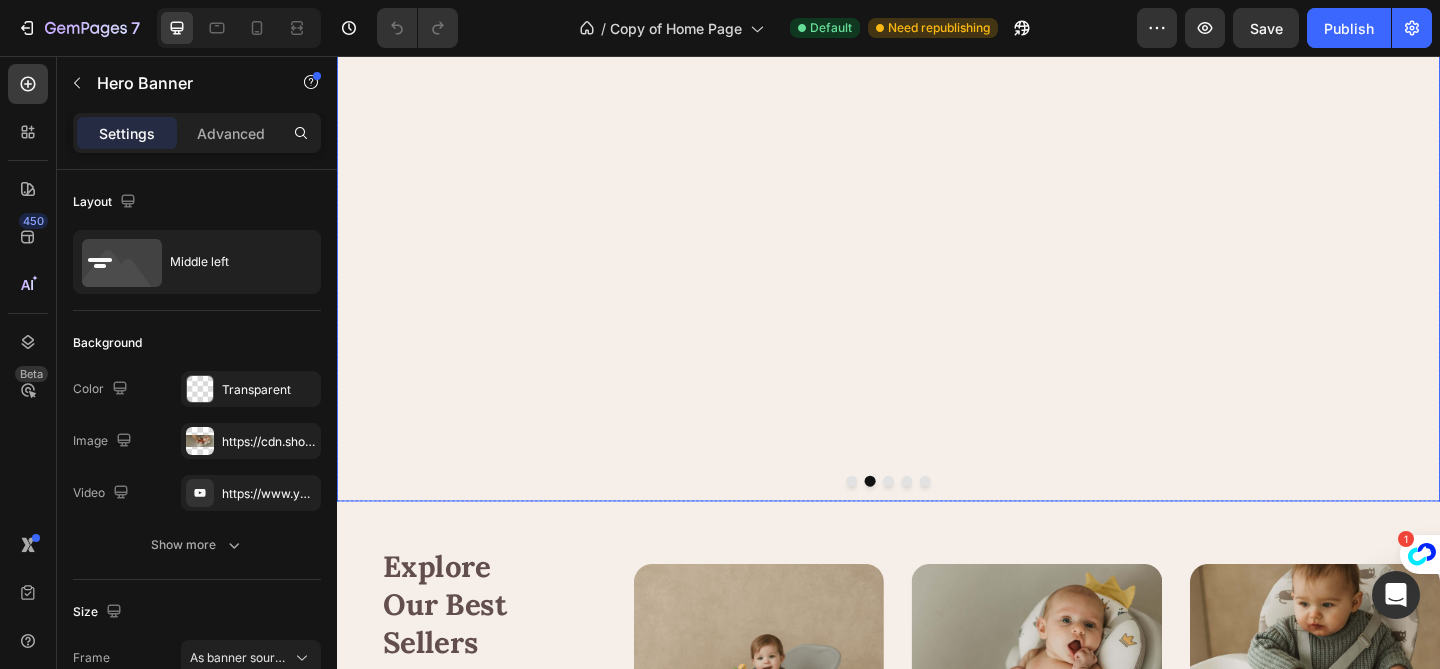click at bounding box center [897, 519] 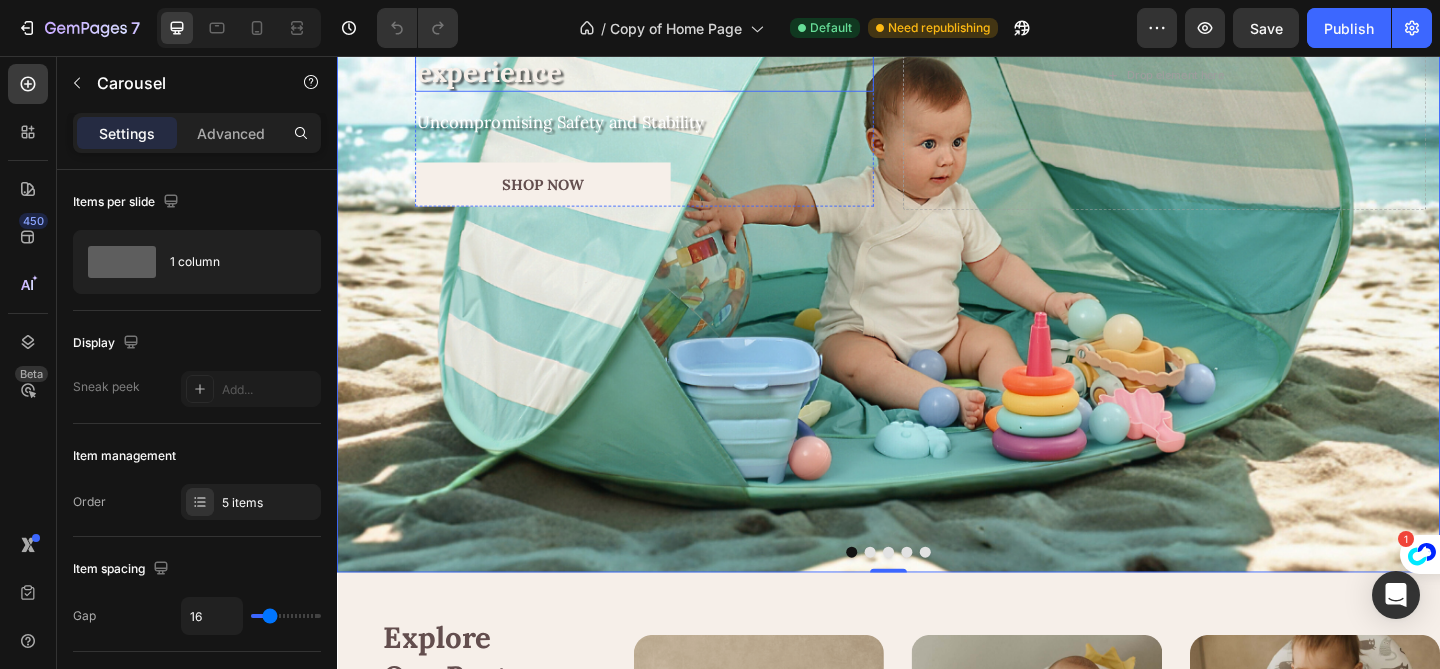 scroll, scrollTop: 499, scrollLeft: 0, axis: vertical 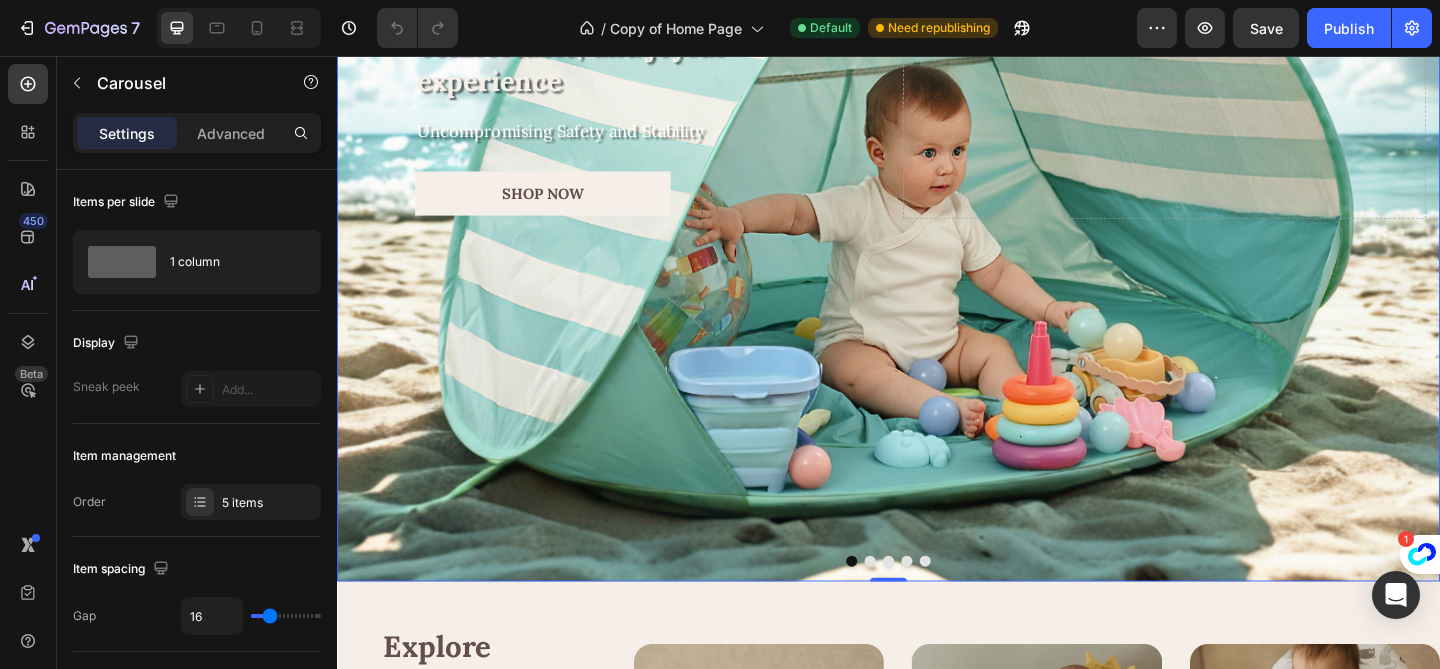 click at bounding box center (917, 606) 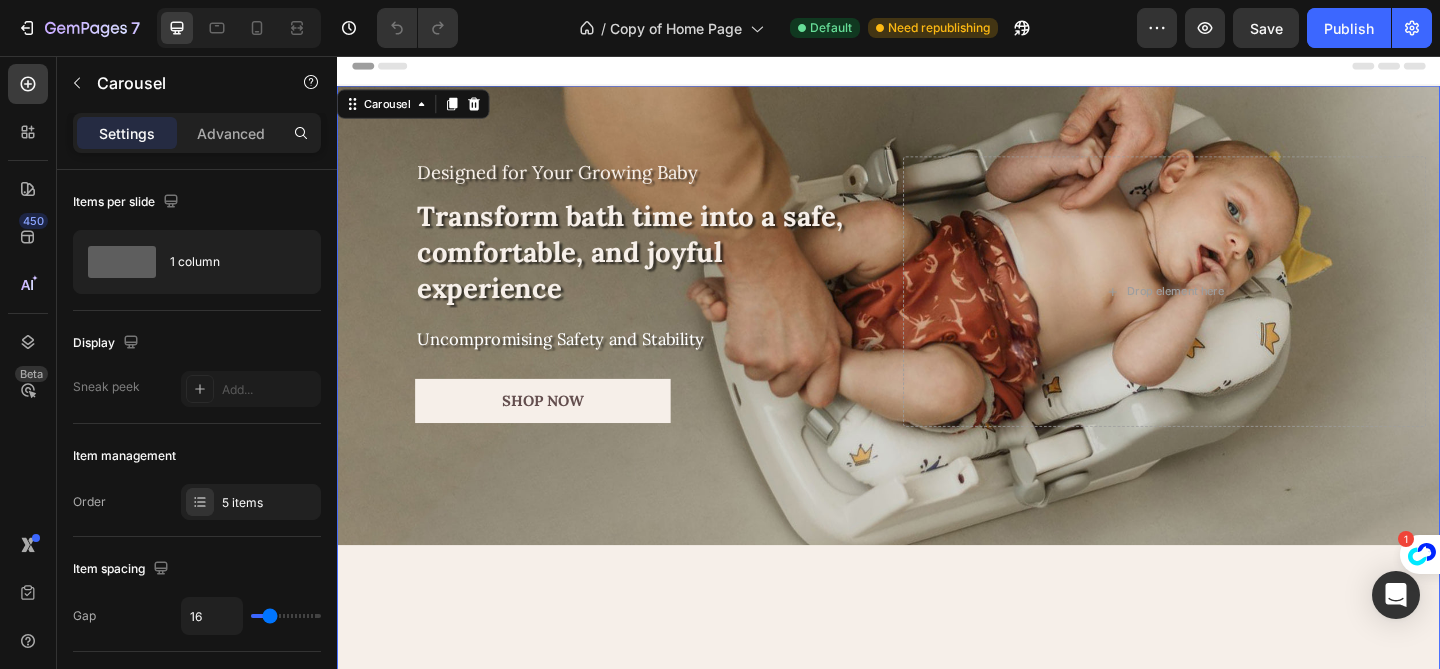 scroll, scrollTop: 0, scrollLeft: 0, axis: both 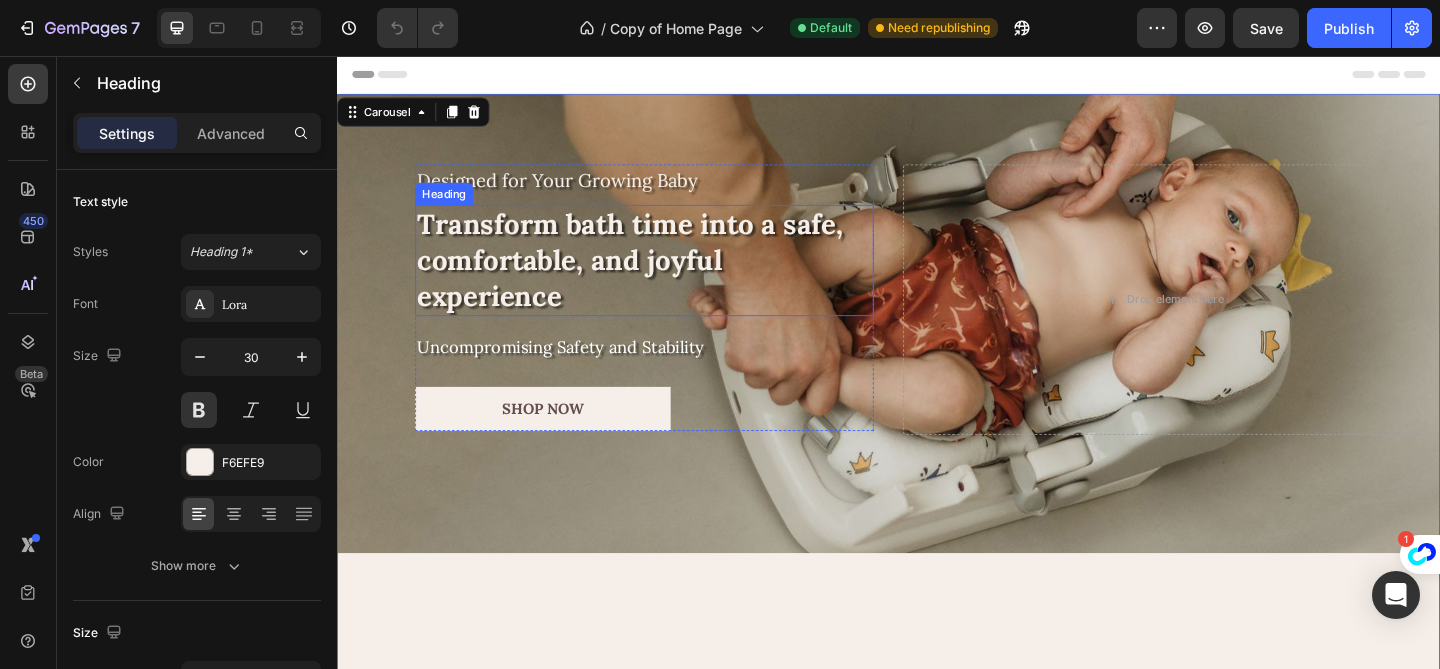 click on "Transform bath time into a safe, comfortable, and joyful experience" at bounding box center (671, 278) 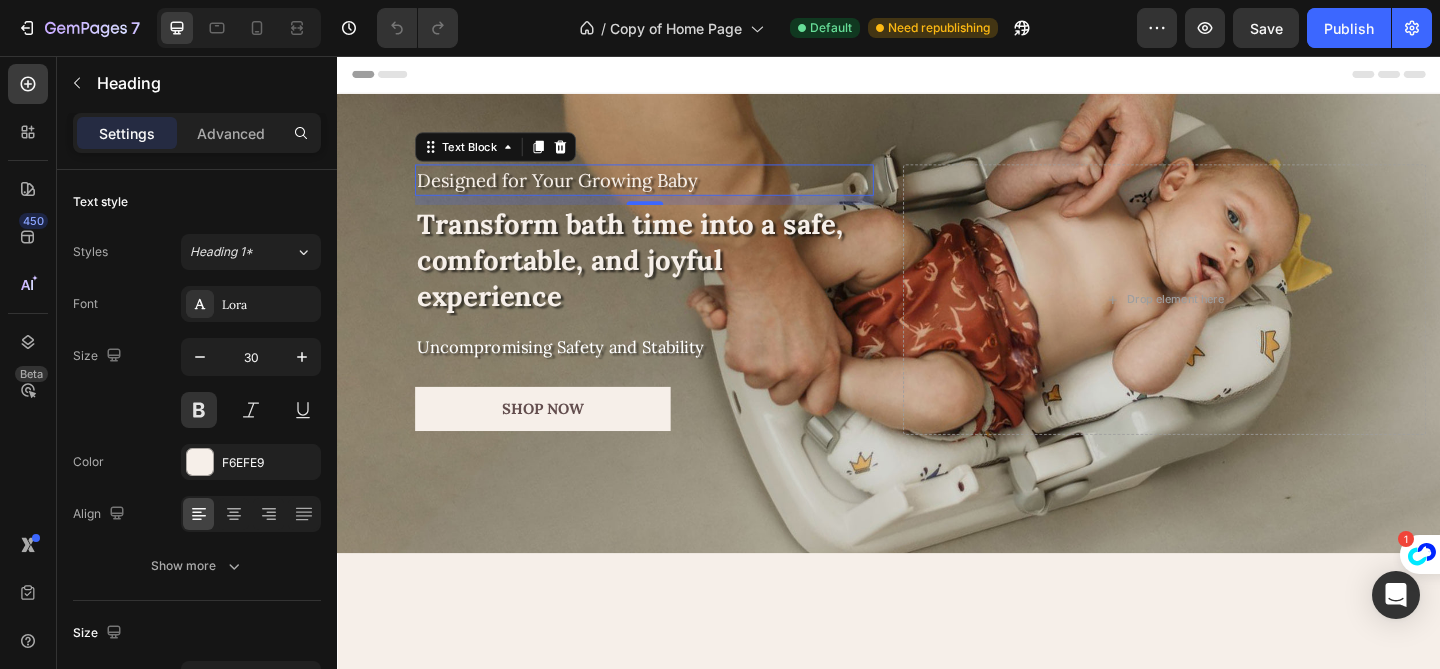 click on "Designed for Your Growing Baby" at bounding box center [671, 191] 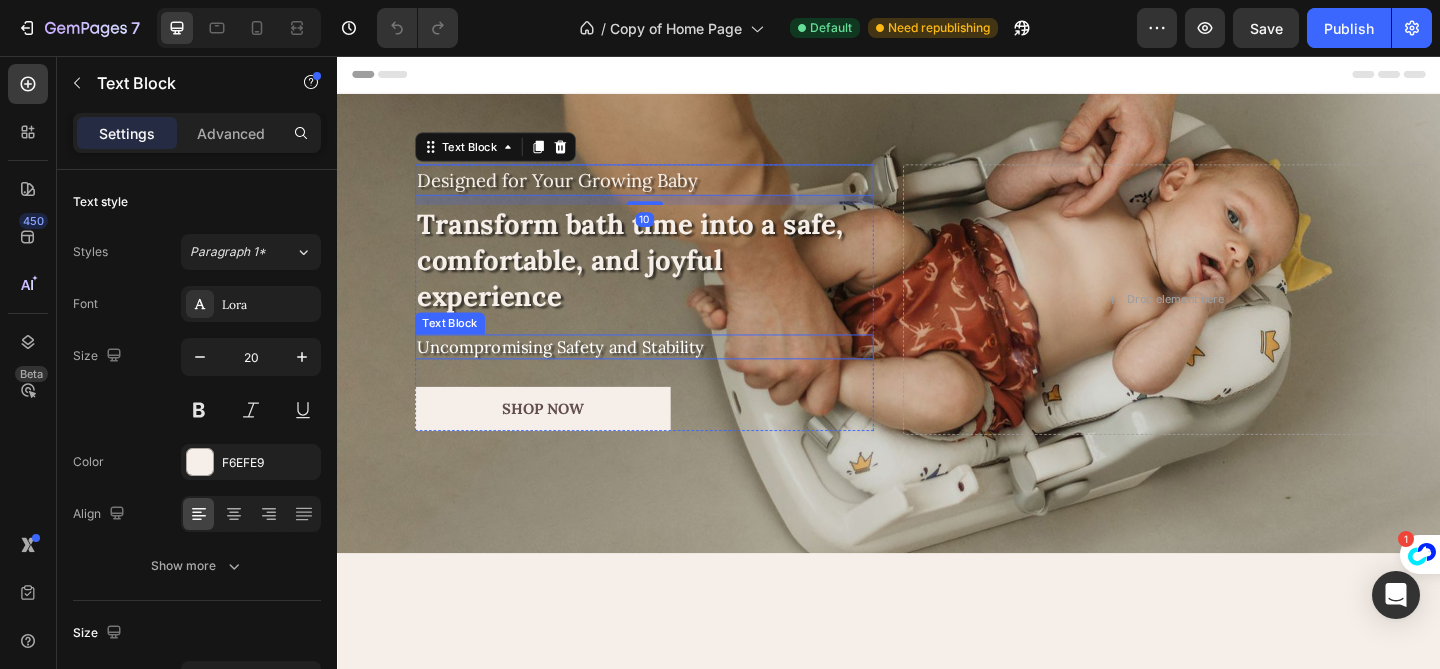 click on "Uncompromising Safety and Stability" at bounding box center [671, 372] 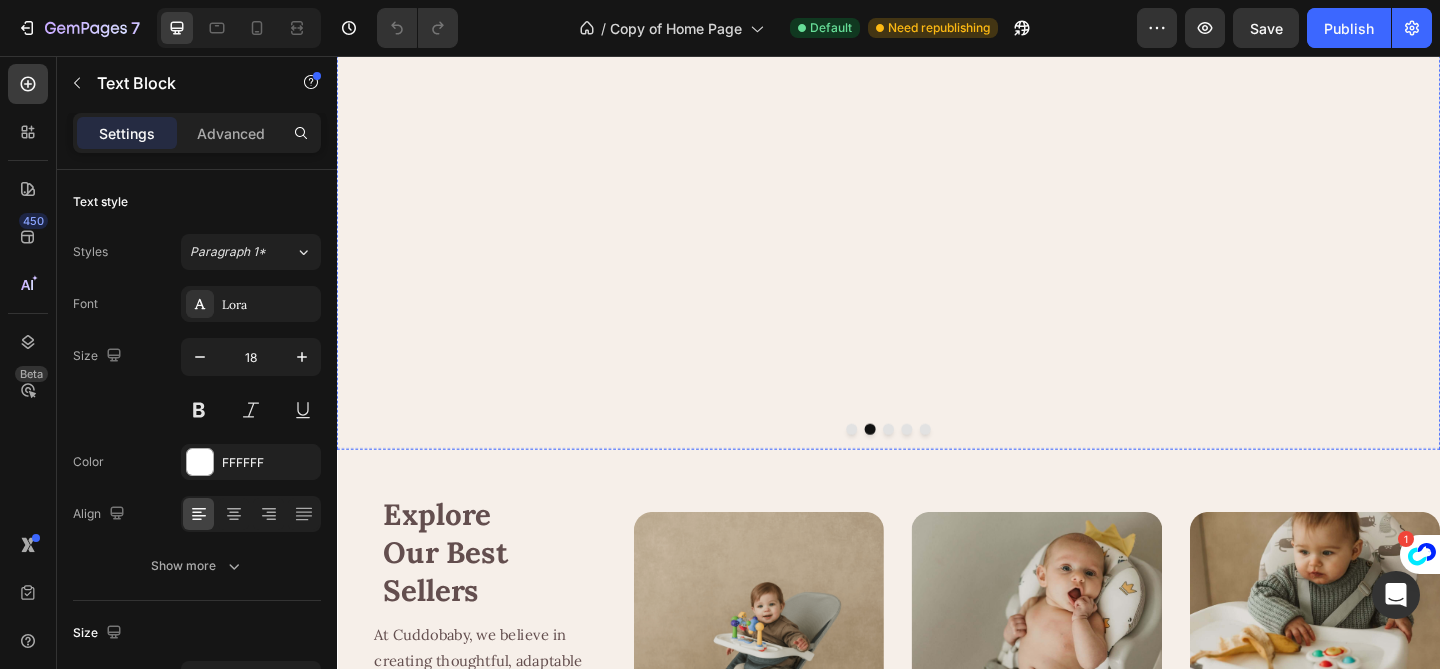 scroll, scrollTop: 646, scrollLeft: 0, axis: vertical 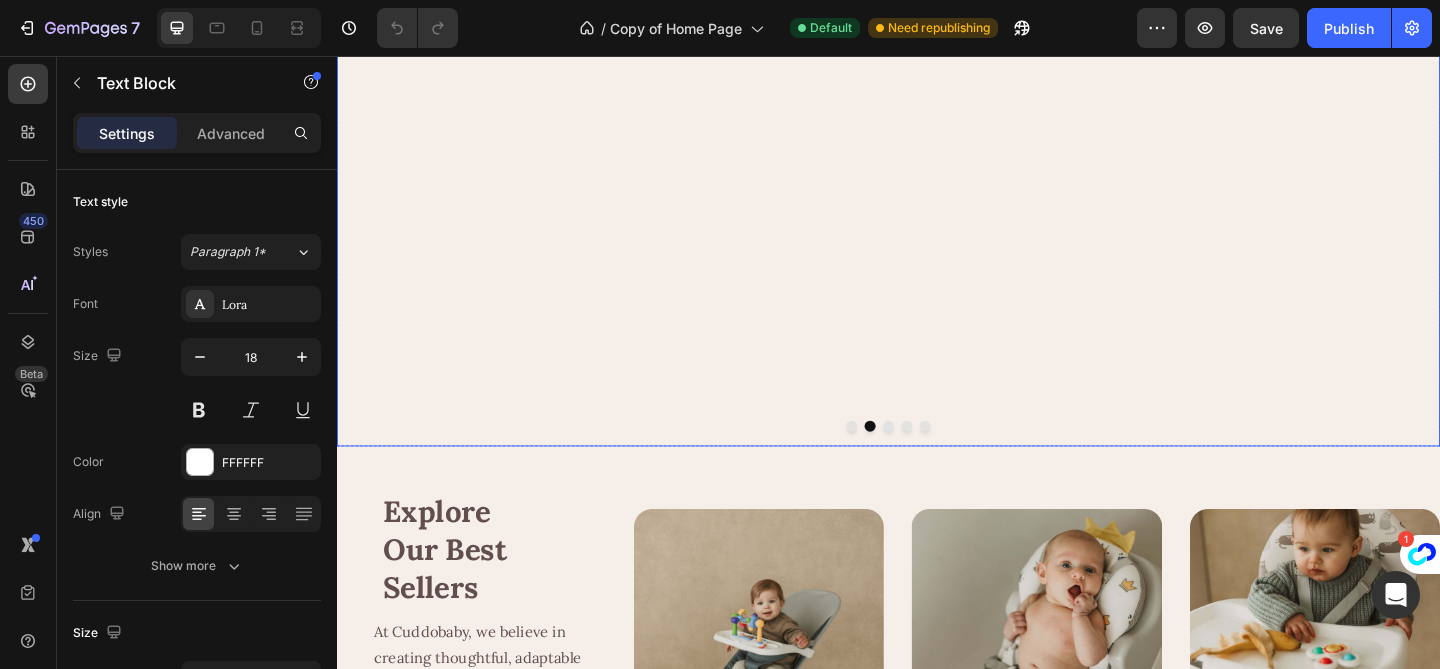 click at bounding box center [937, 459] 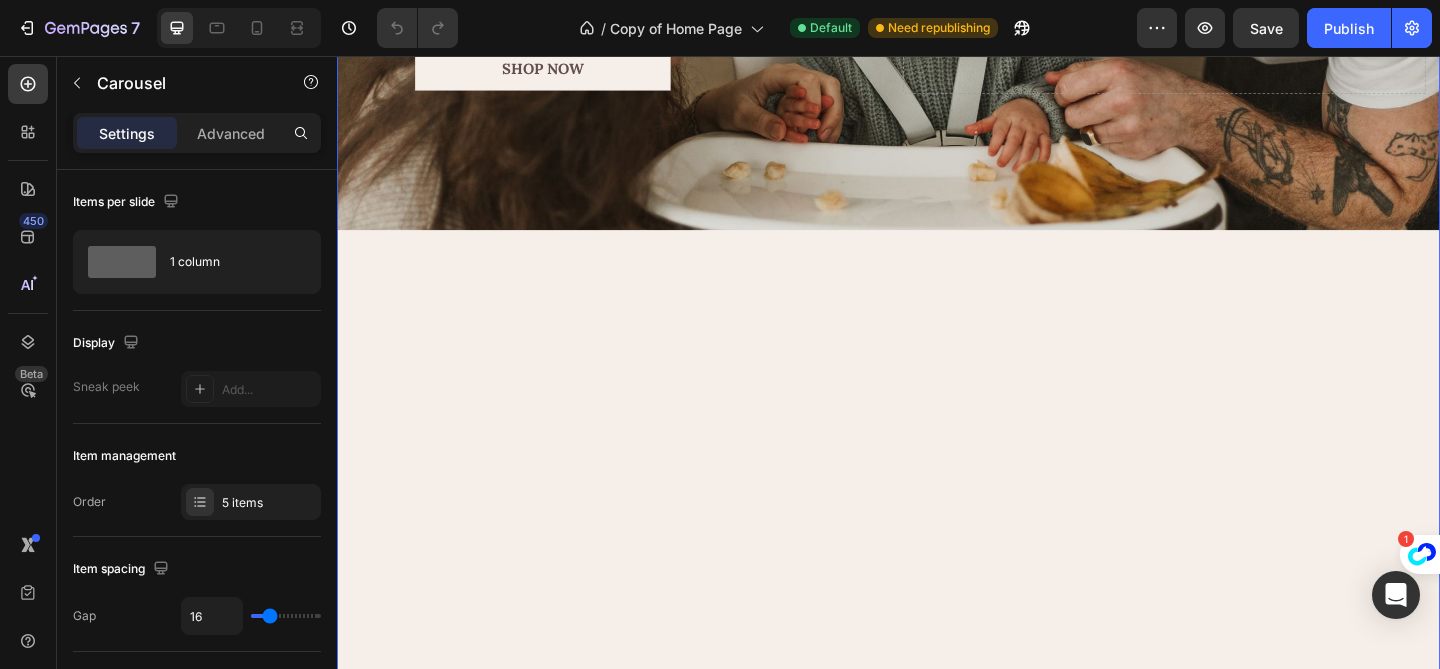scroll, scrollTop: 552, scrollLeft: 0, axis: vertical 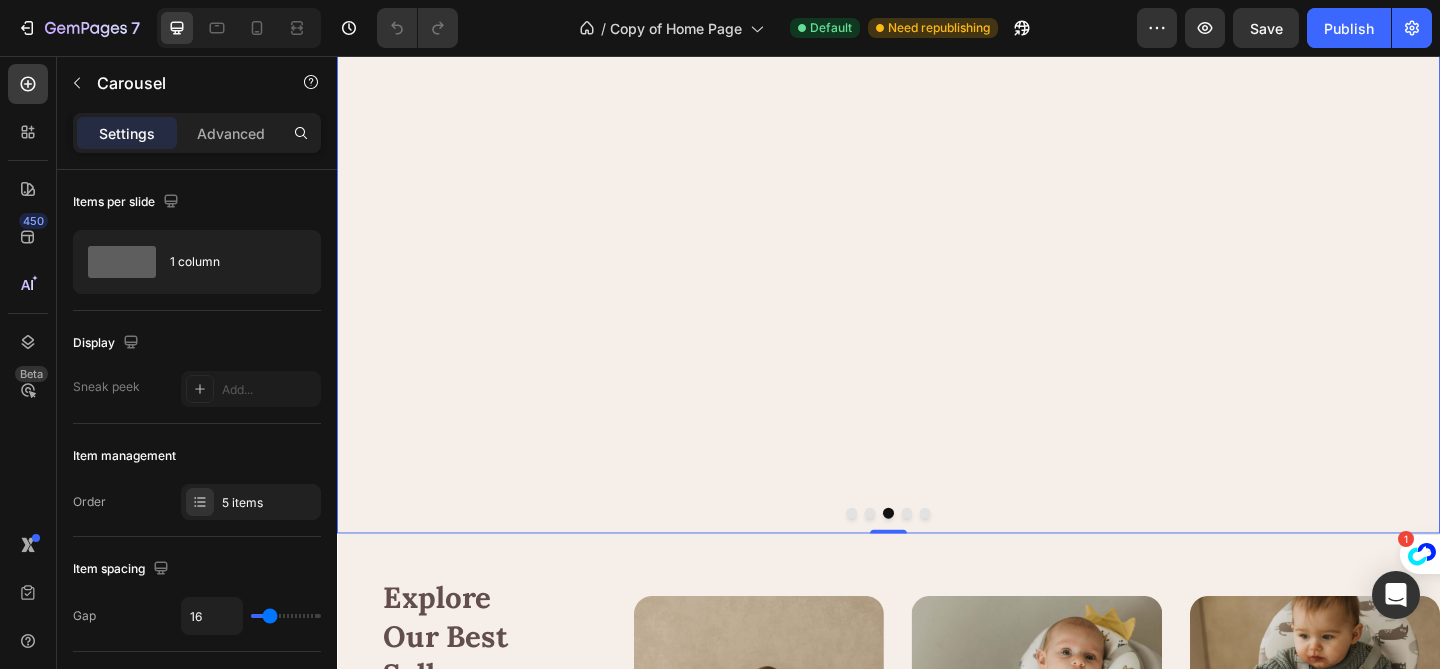 click at bounding box center (957, 553) 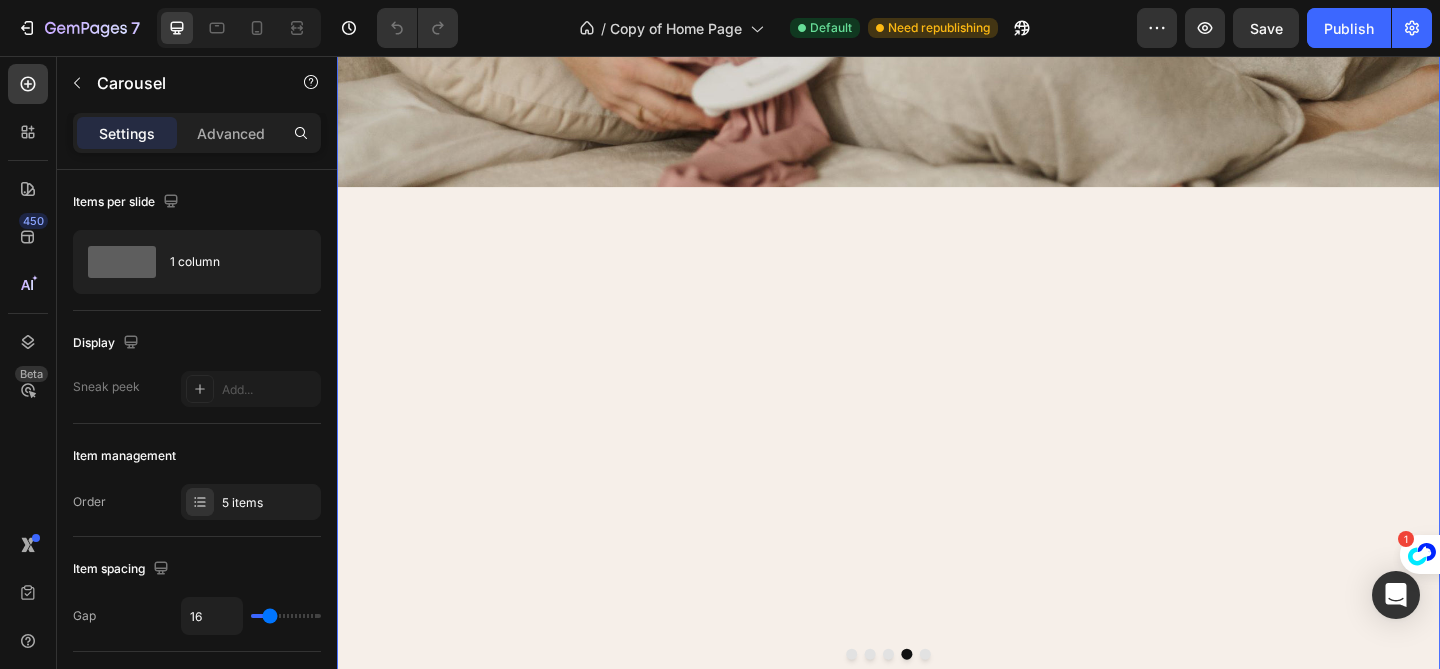 scroll, scrollTop: 465, scrollLeft: 0, axis: vertical 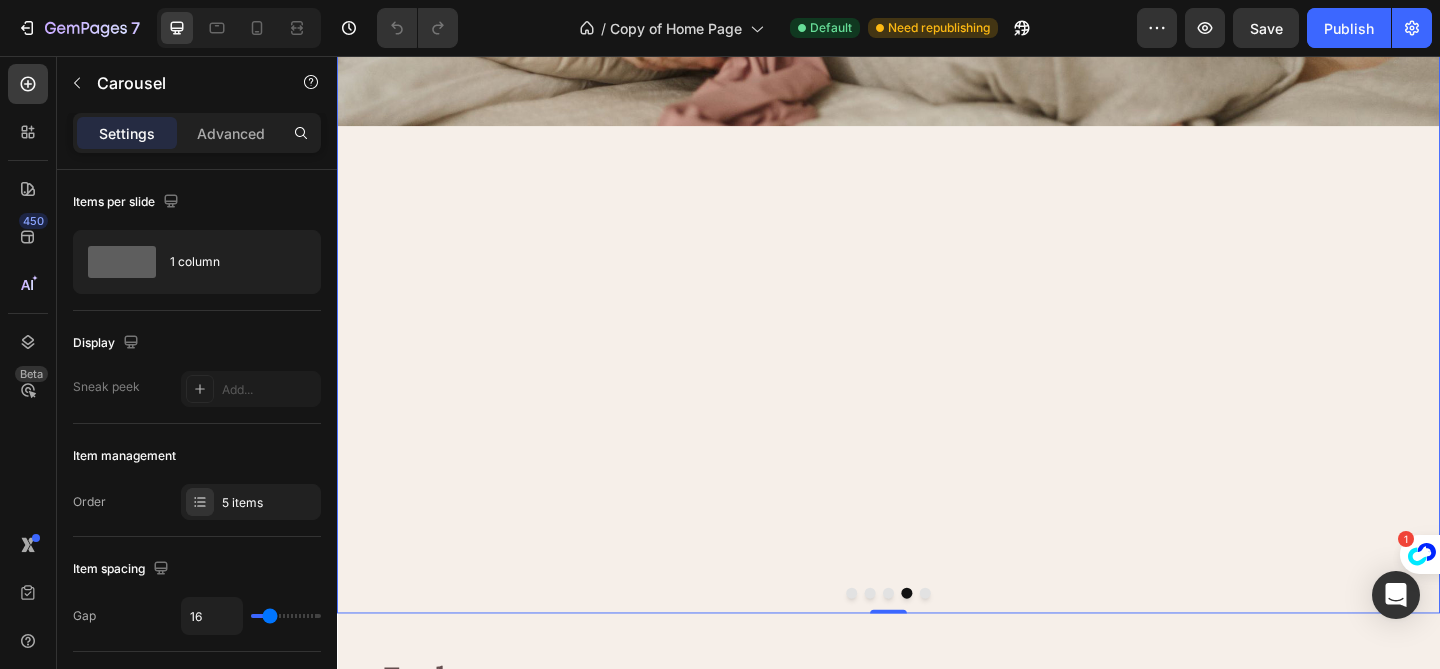 click at bounding box center (977, 640) 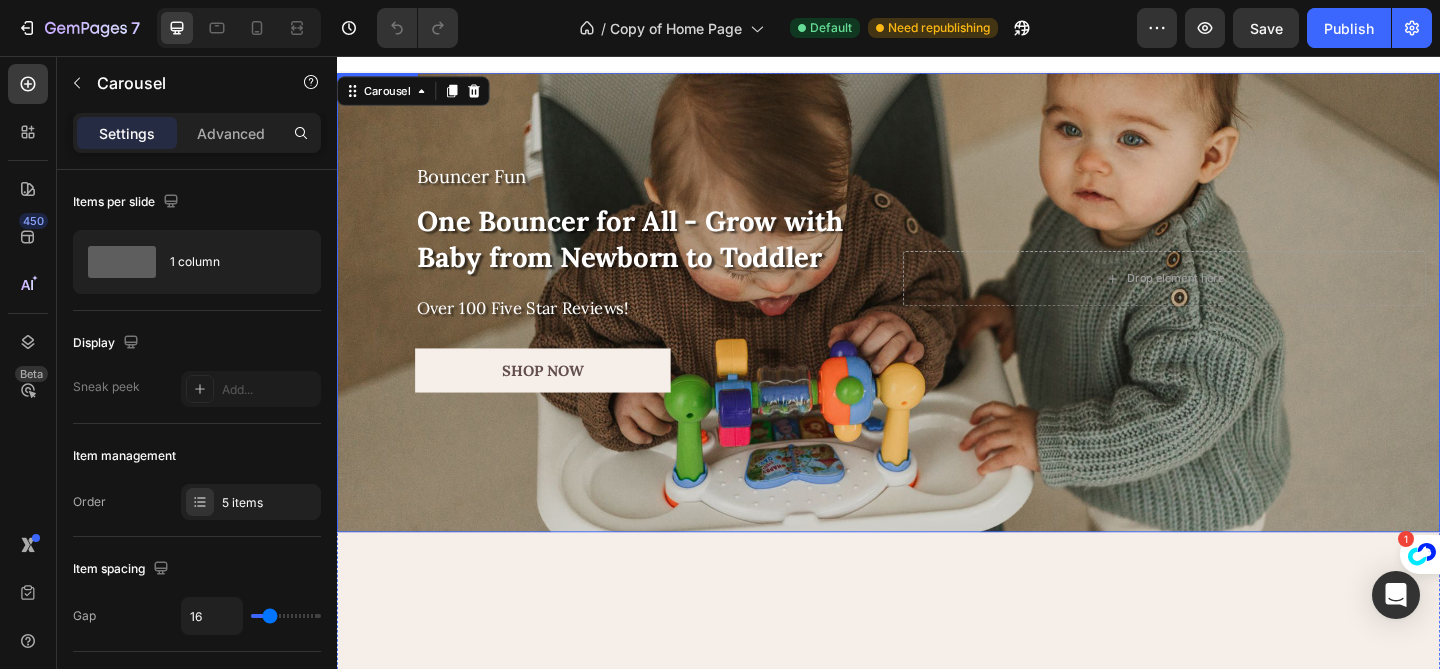 scroll, scrollTop: 0, scrollLeft: 0, axis: both 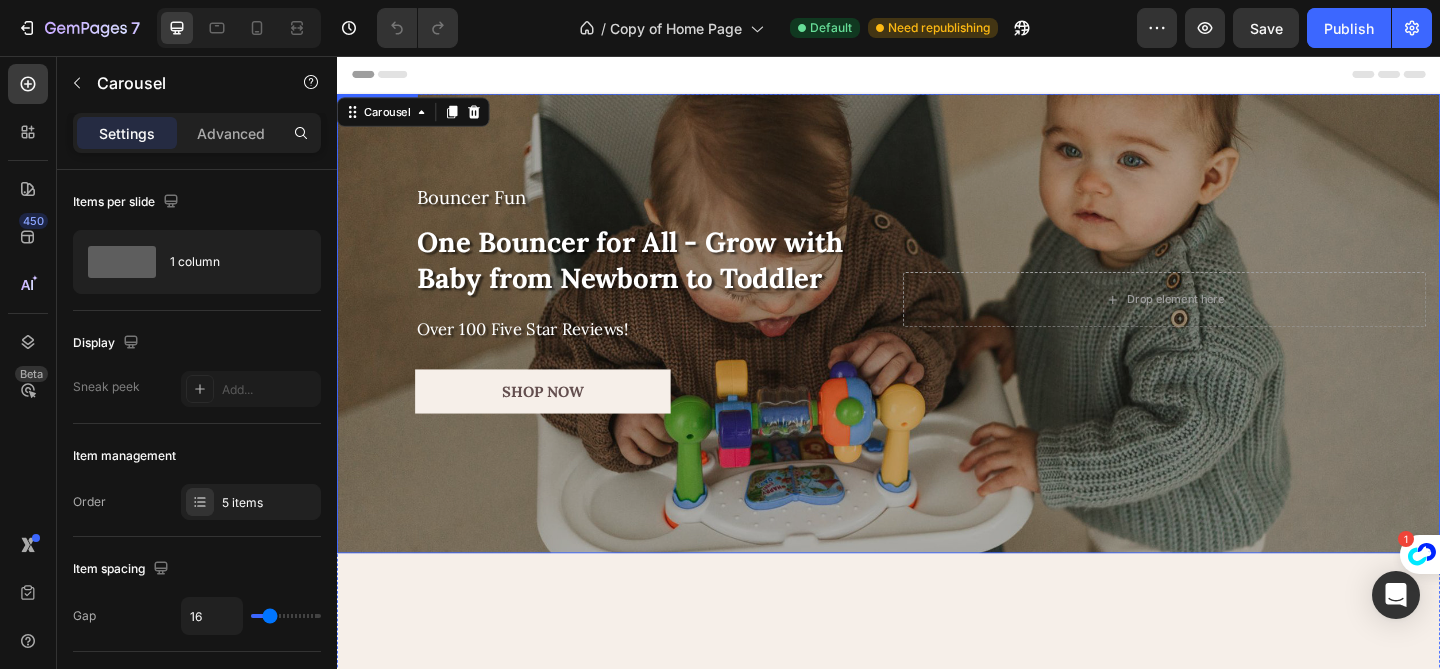 click at bounding box center (937, 347) 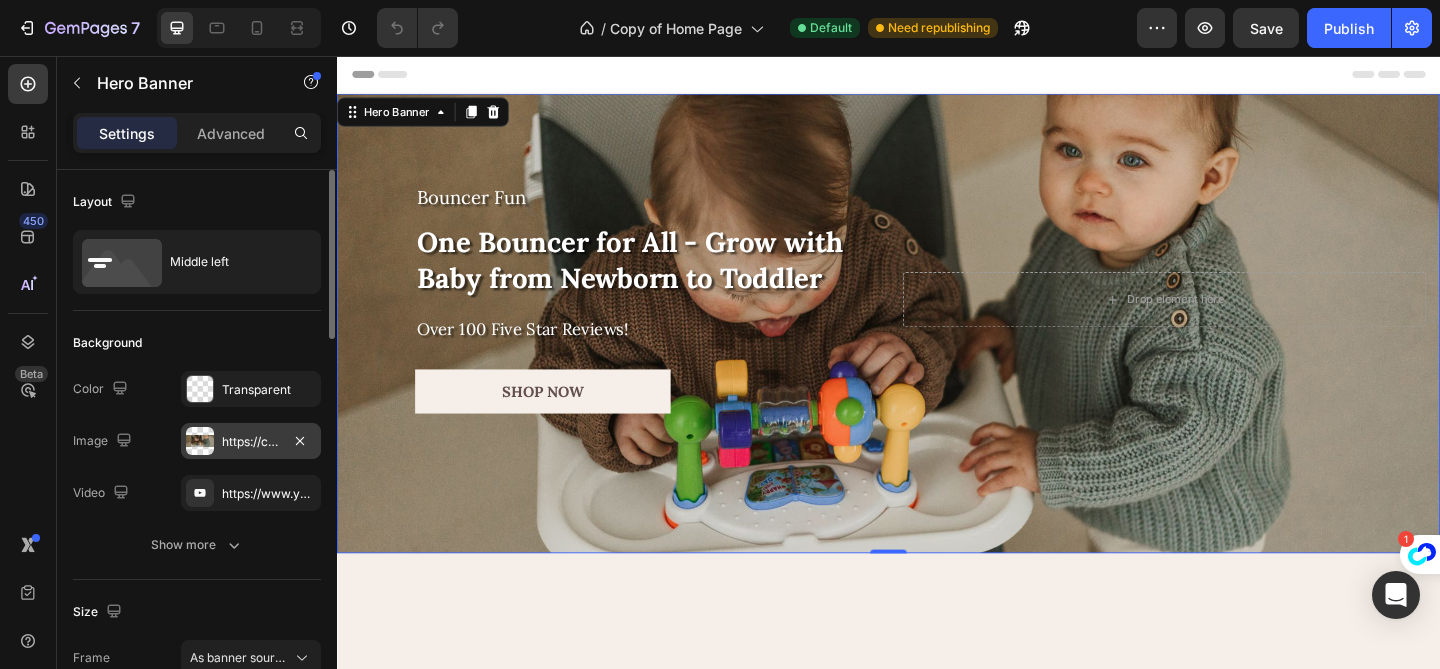 click on "https://cdn.shopify.com/s/files/1/0636/6442/3077/files/gempages_527948913269802096-bc628803-ac00-4375-b1f0-ceedcbf0f7b7.jpg" at bounding box center [251, 442] 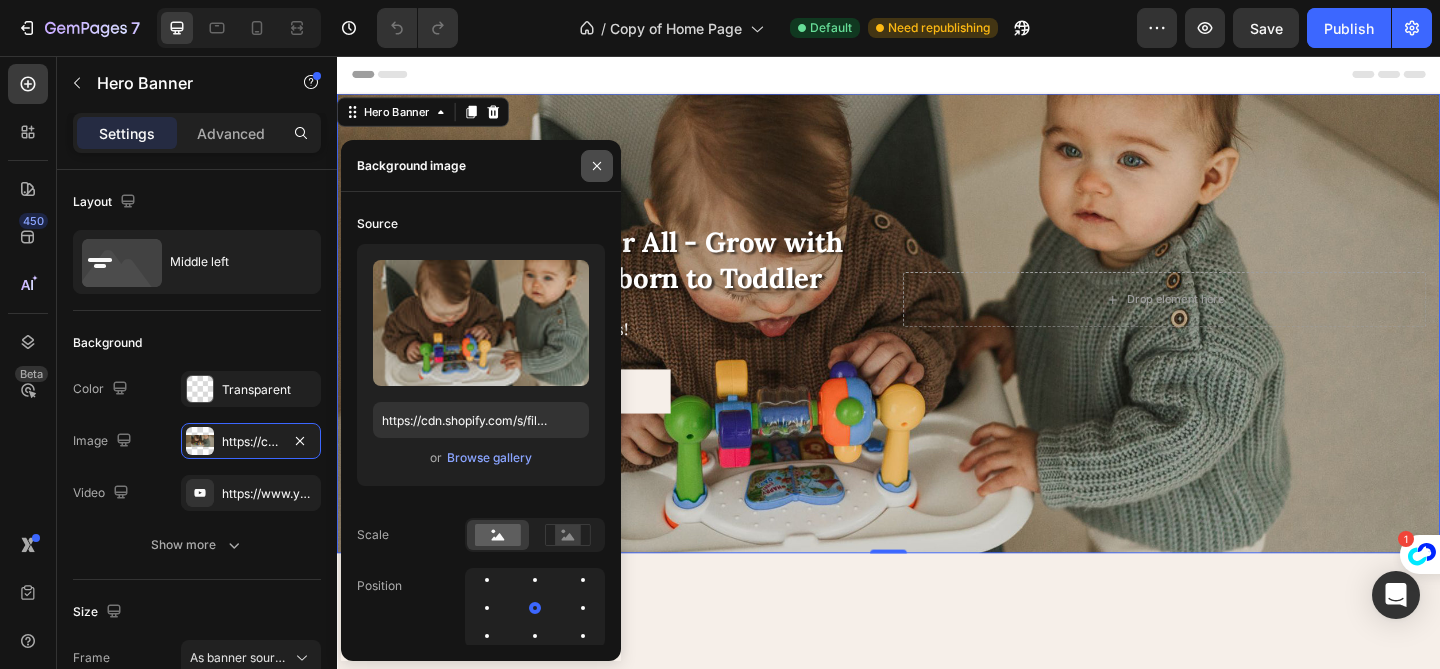 click 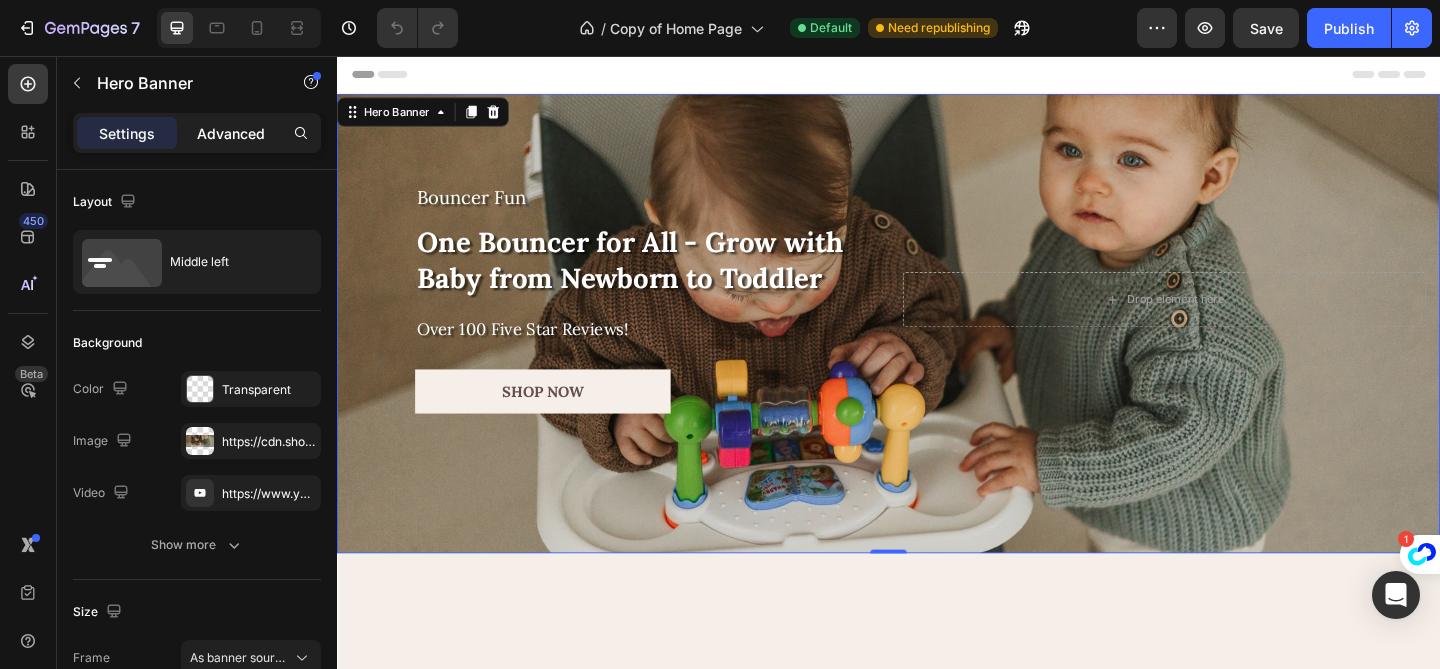 click on "Advanced" at bounding box center [231, 133] 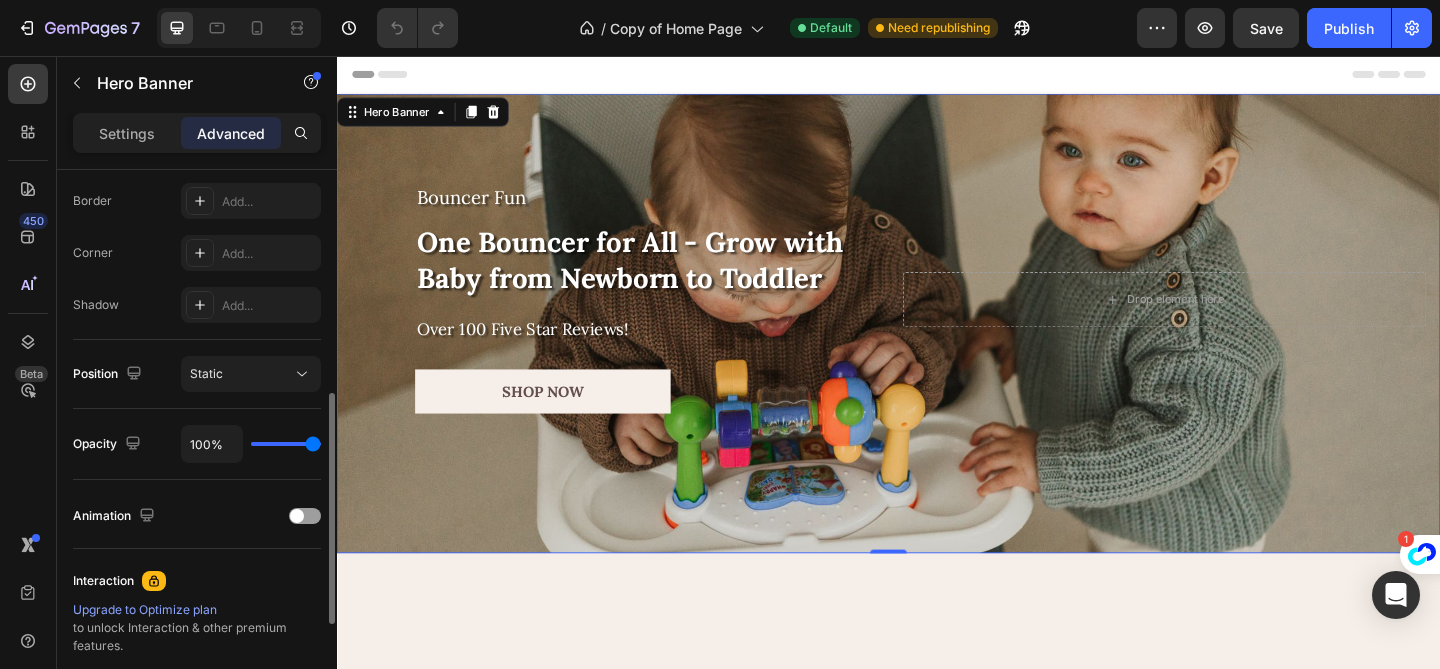 scroll, scrollTop: 567, scrollLeft: 0, axis: vertical 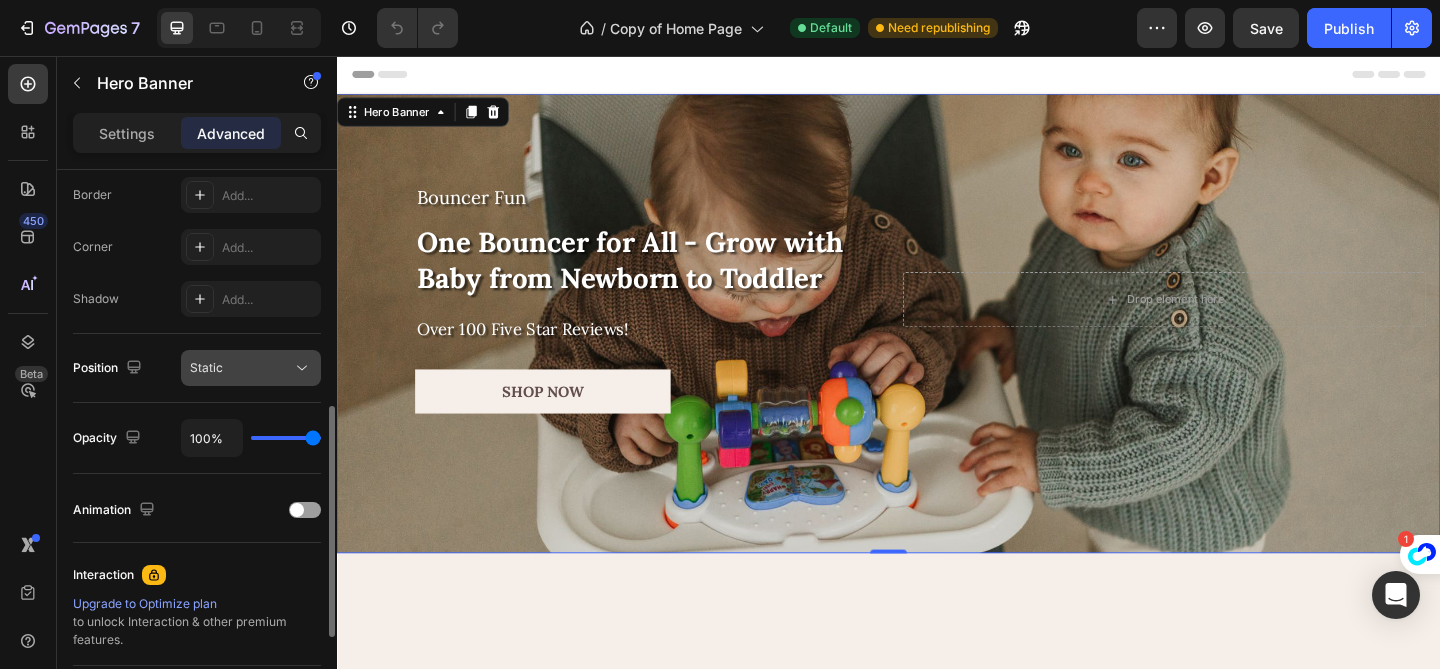 click on "Static" at bounding box center [241, 368] 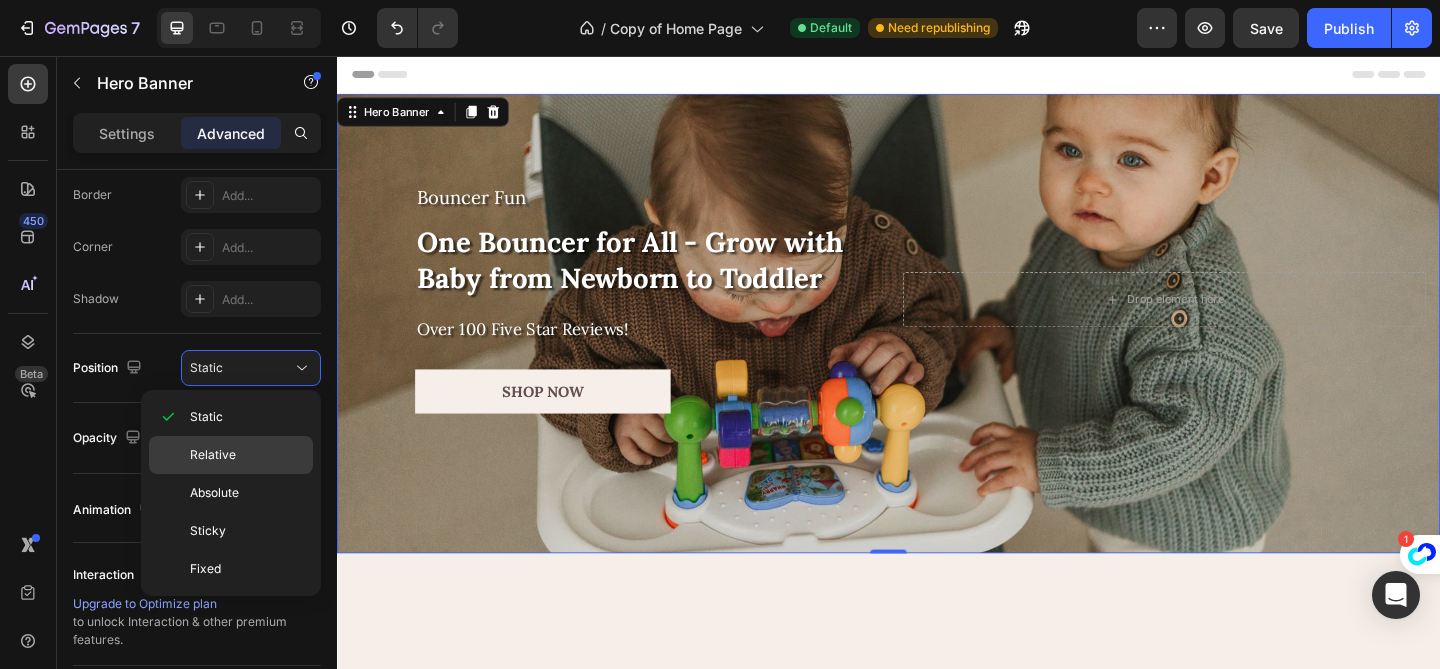 click on "Relative" at bounding box center [247, 455] 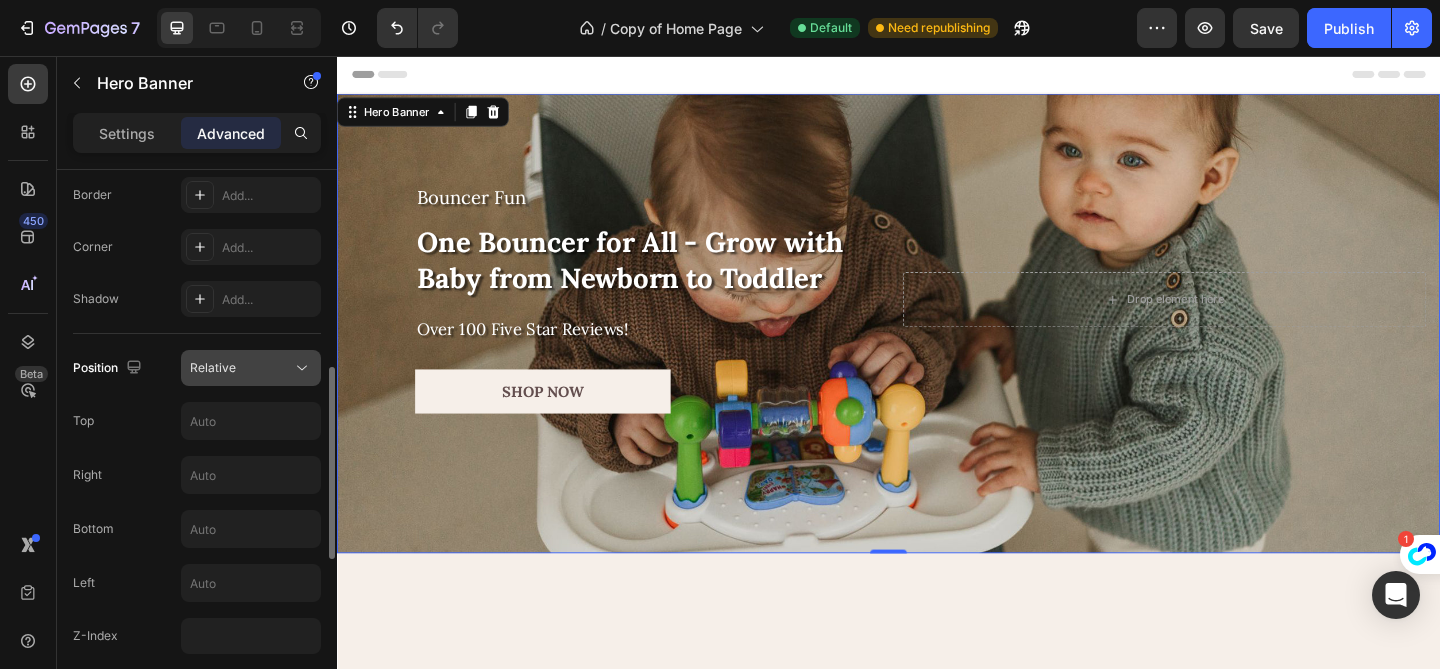 click on "Relative" at bounding box center (213, 367) 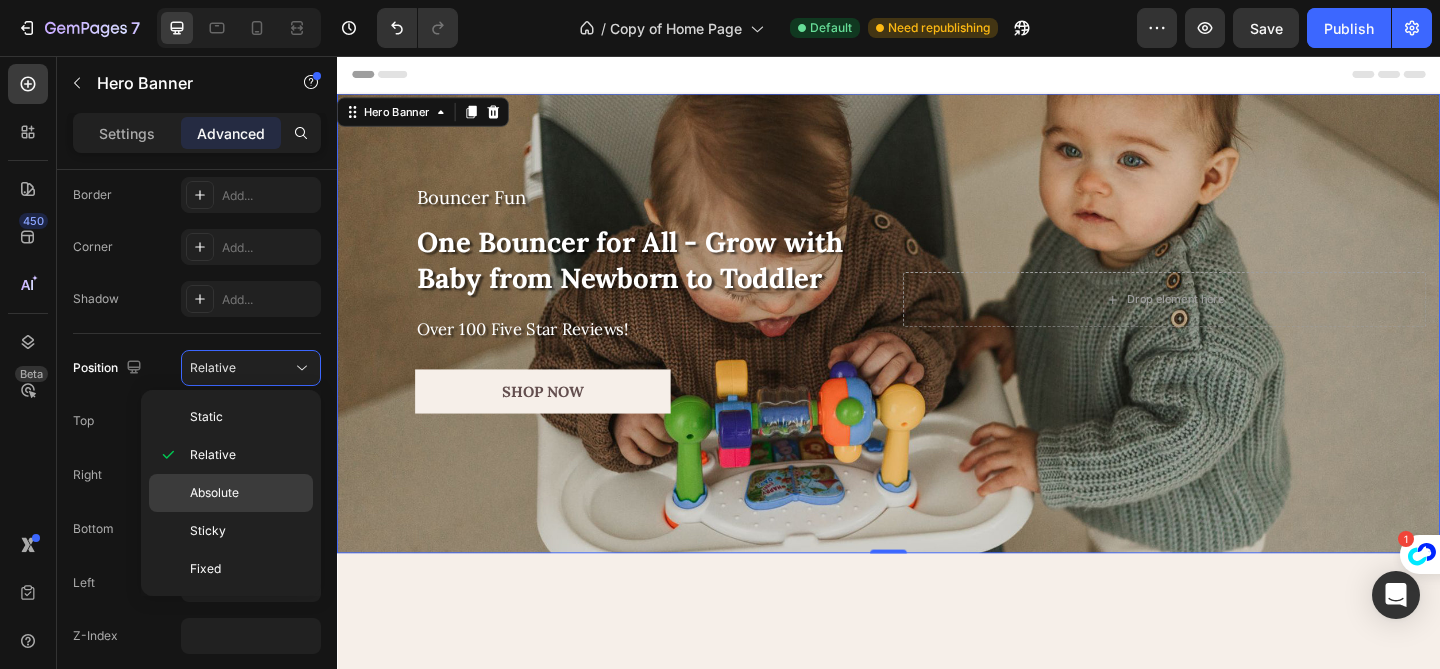 click on "Absolute" at bounding box center (214, 493) 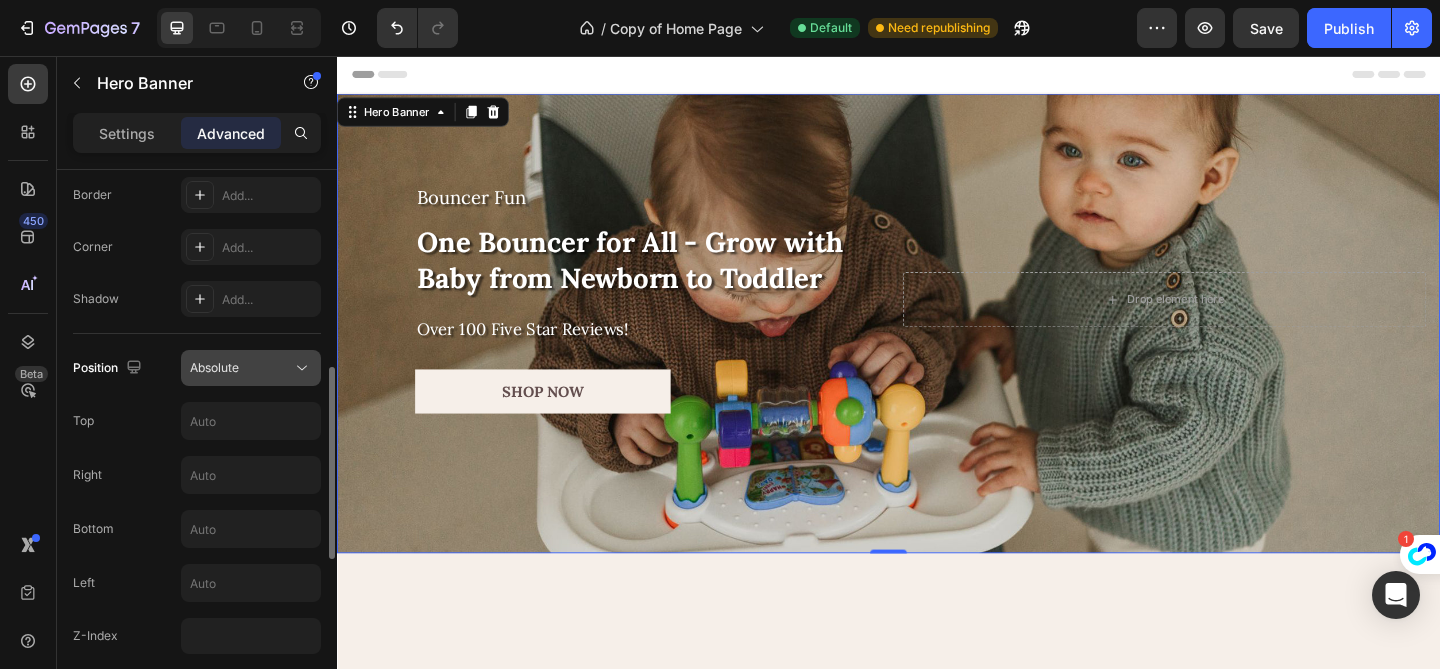click on "Absolute" at bounding box center (241, 368) 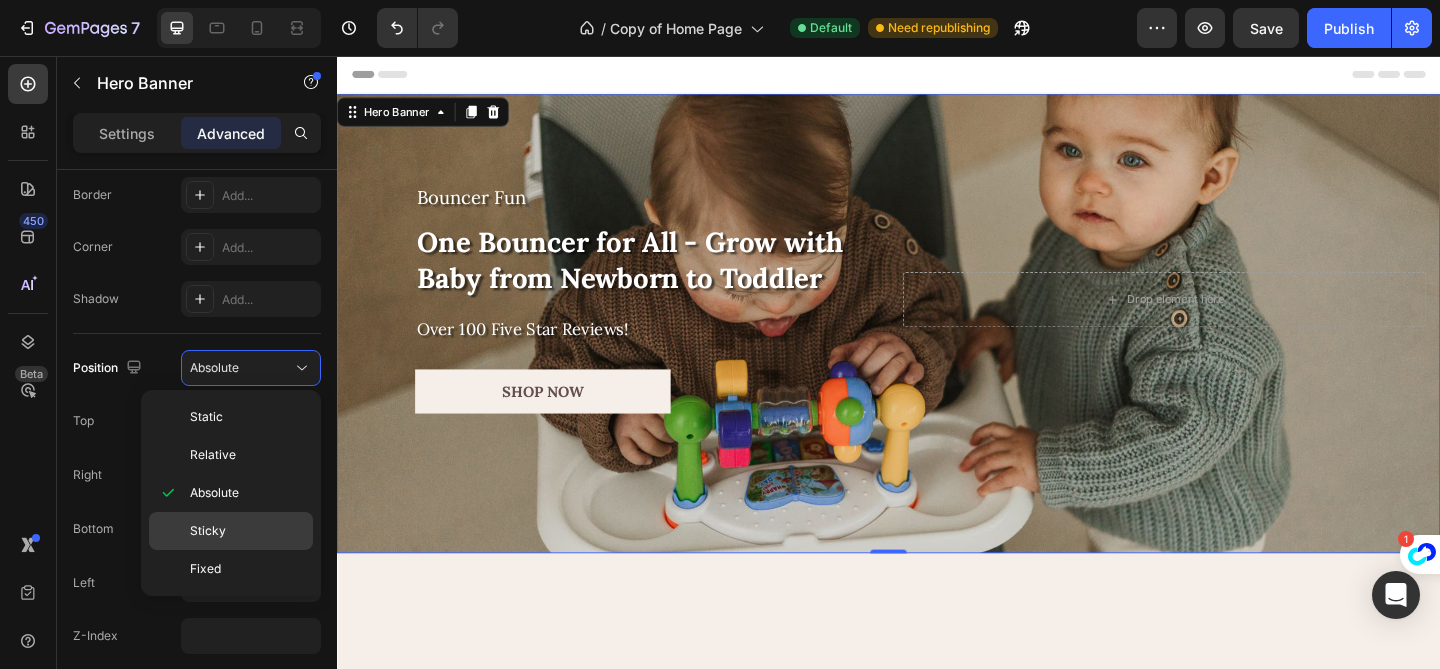 click on "Sticky" at bounding box center (208, 531) 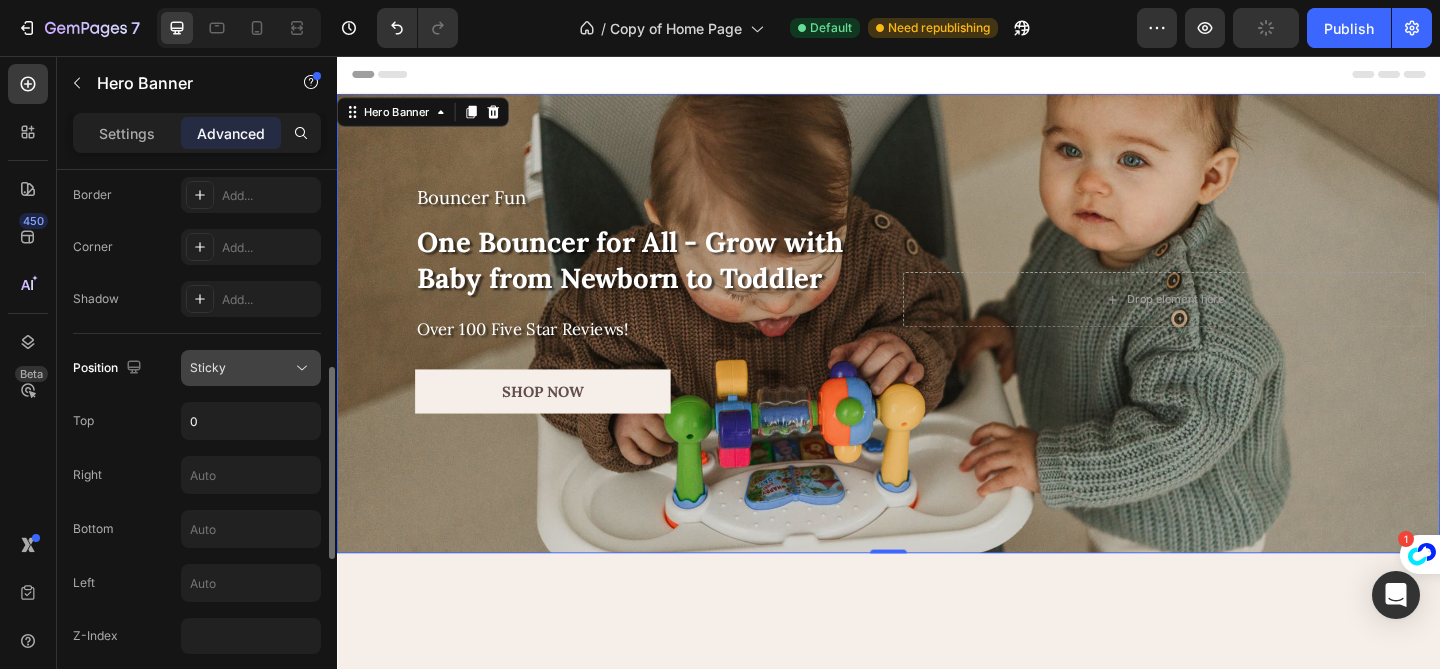 click on "Sticky" at bounding box center [241, 368] 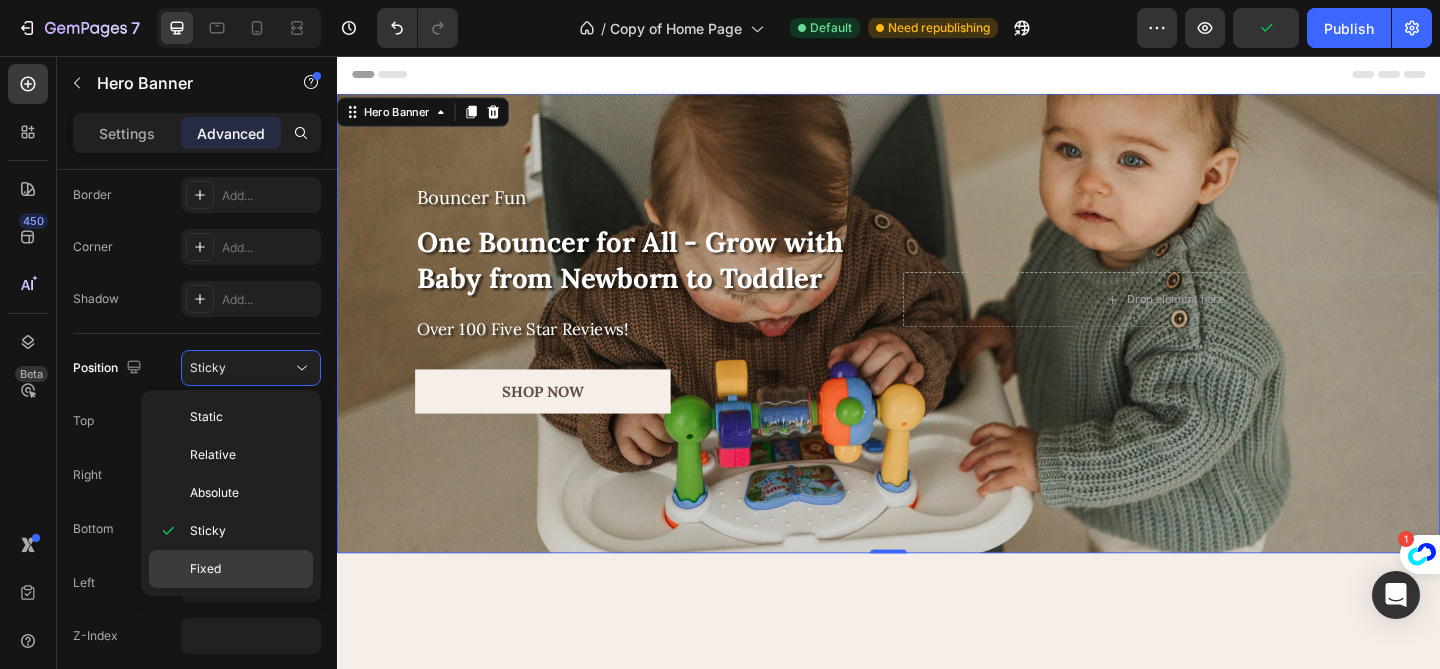 click on "Fixed" at bounding box center [205, 569] 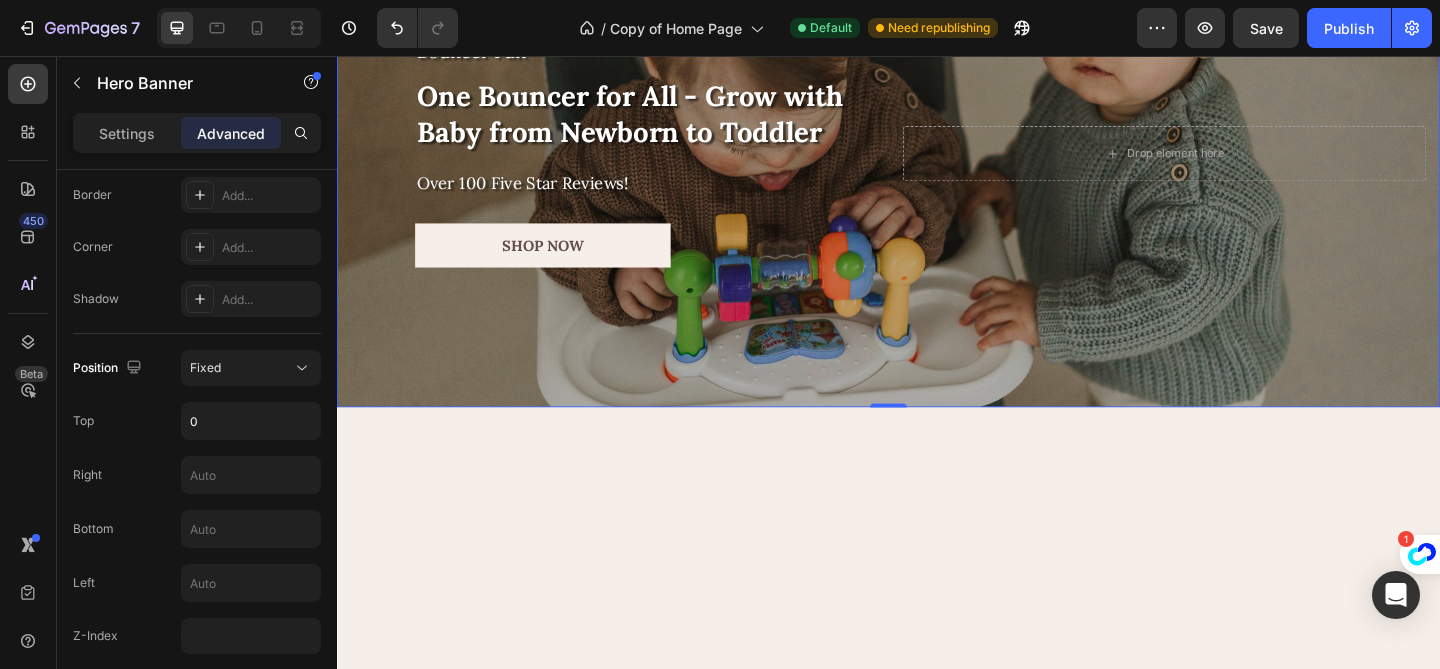 scroll, scrollTop: 0, scrollLeft: 0, axis: both 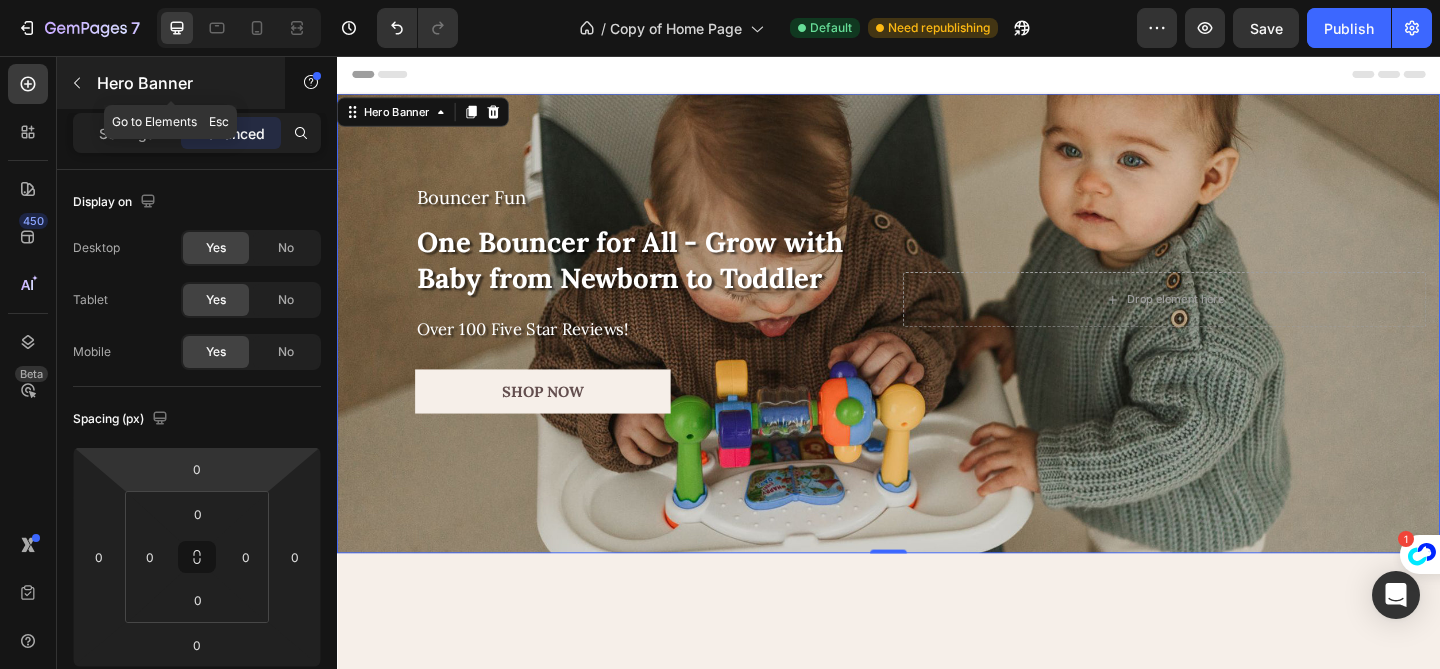 click 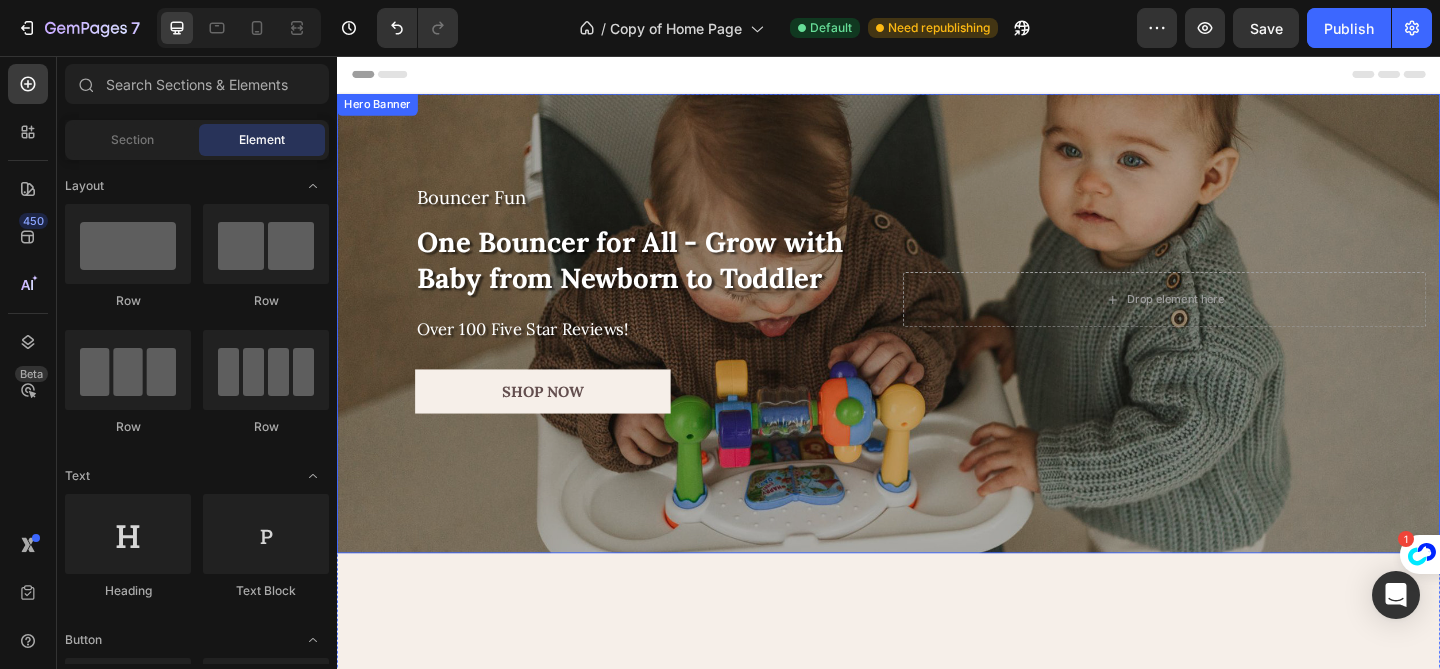 click at bounding box center [937, 347] 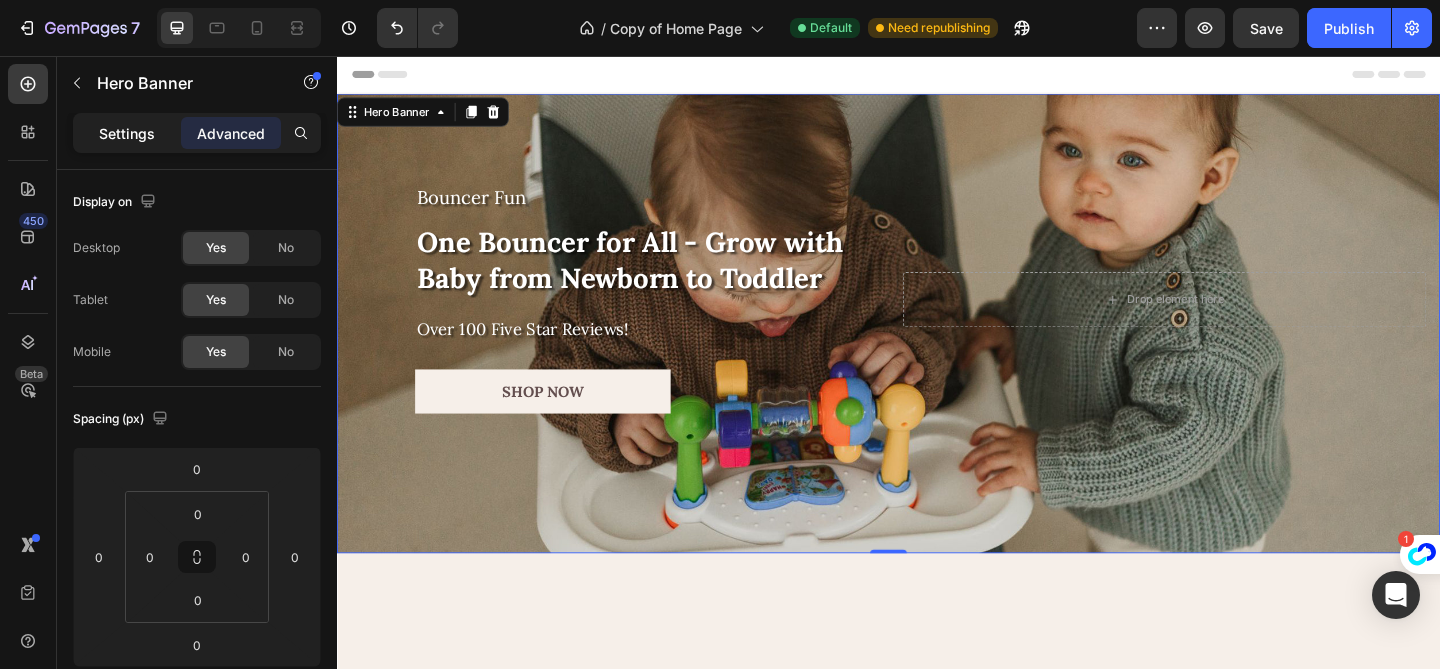 click on "Settings" at bounding box center [127, 133] 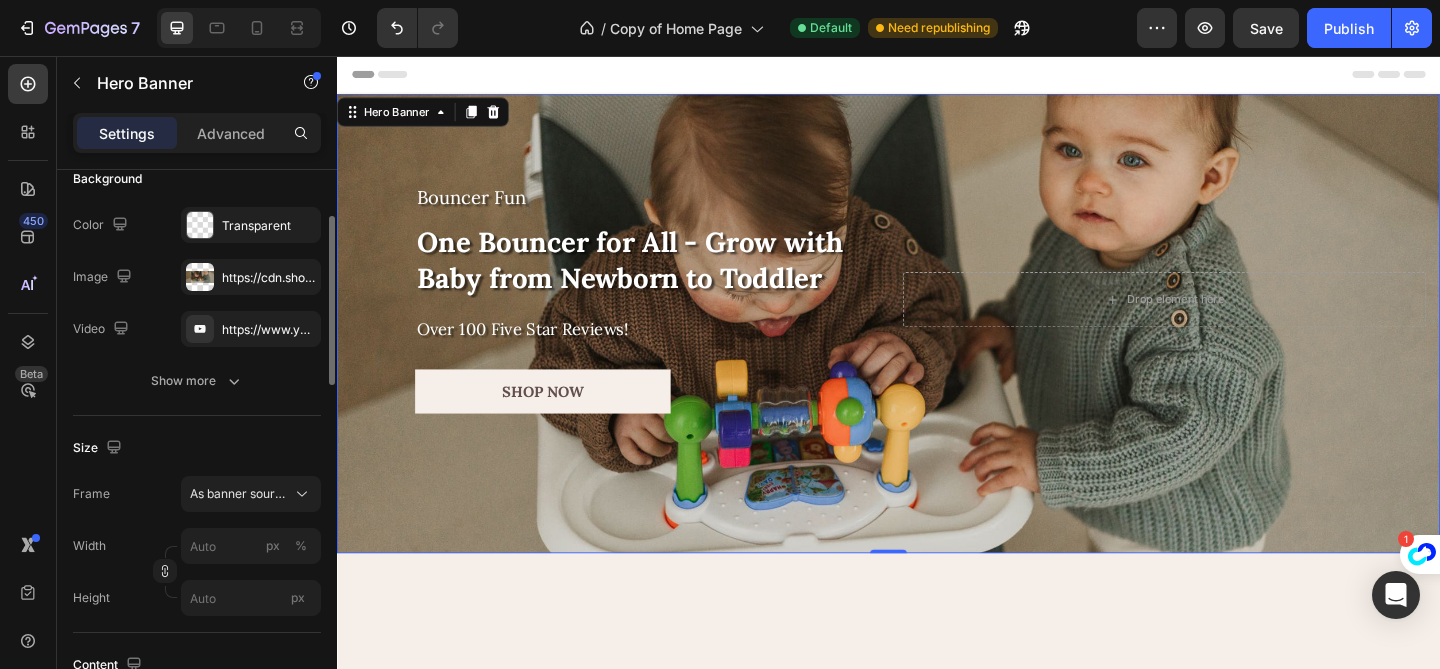 scroll, scrollTop: 166, scrollLeft: 0, axis: vertical 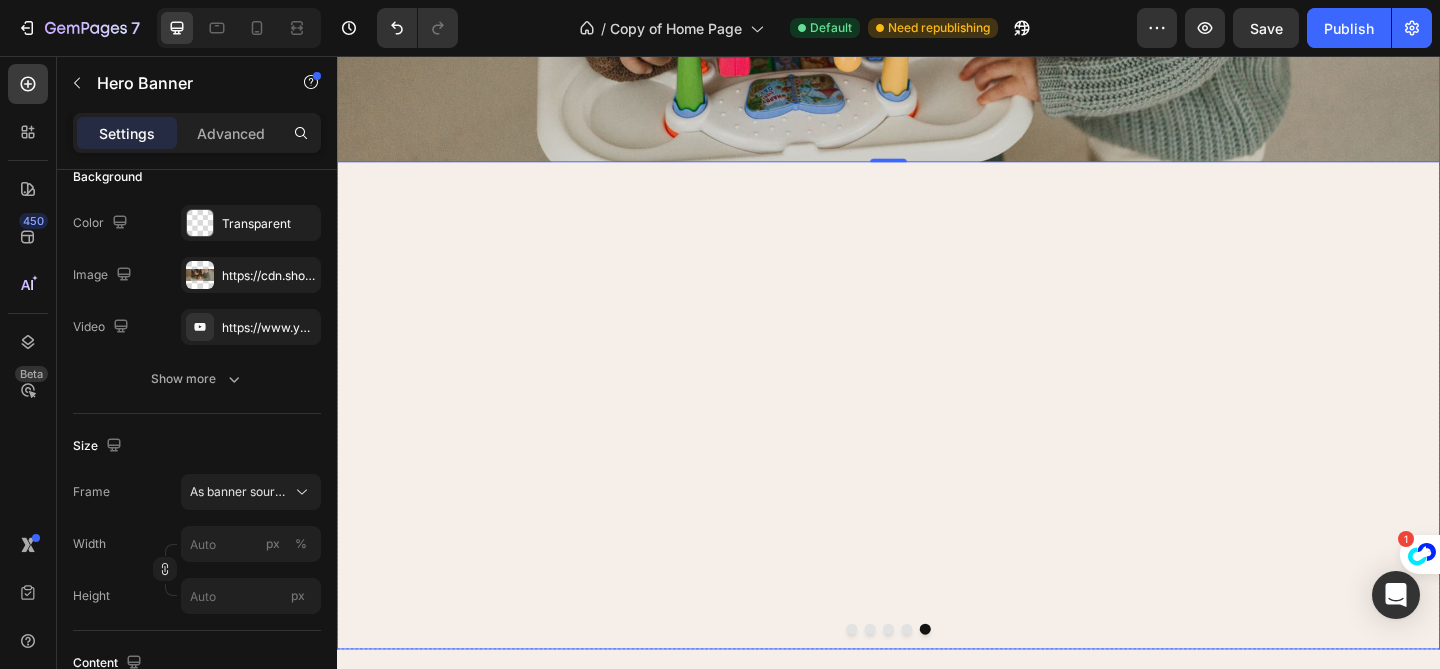 click at bounding box center (917, 680) 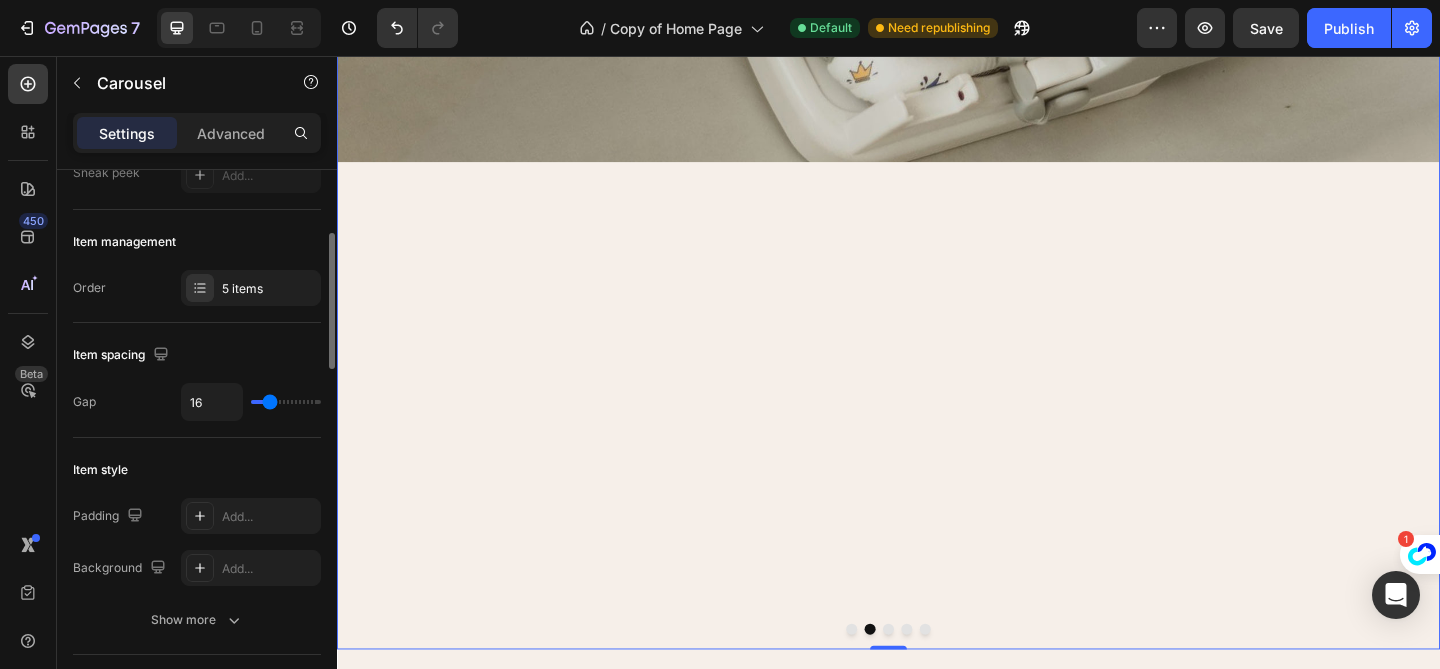 scroll, scrollTop: 231, scrollLeft: 0, axis: vertical 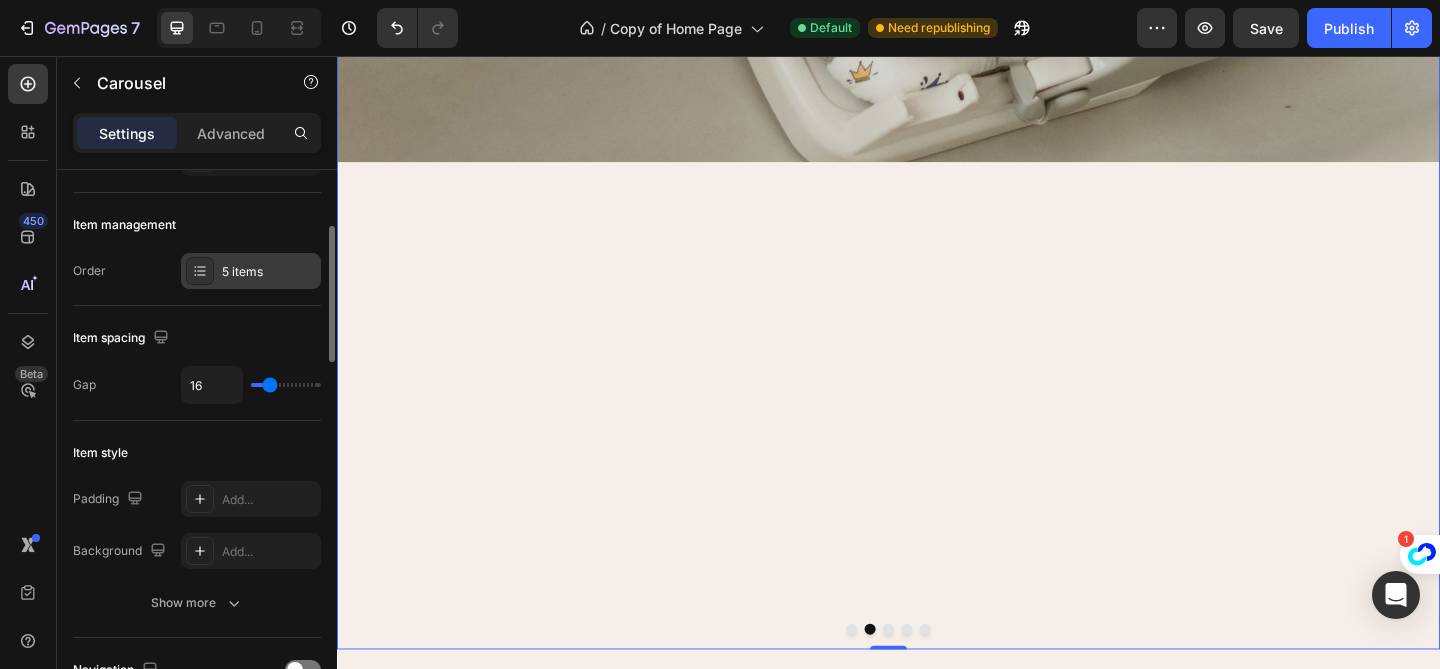 click on "5 items" at bounding box center (251, 271) 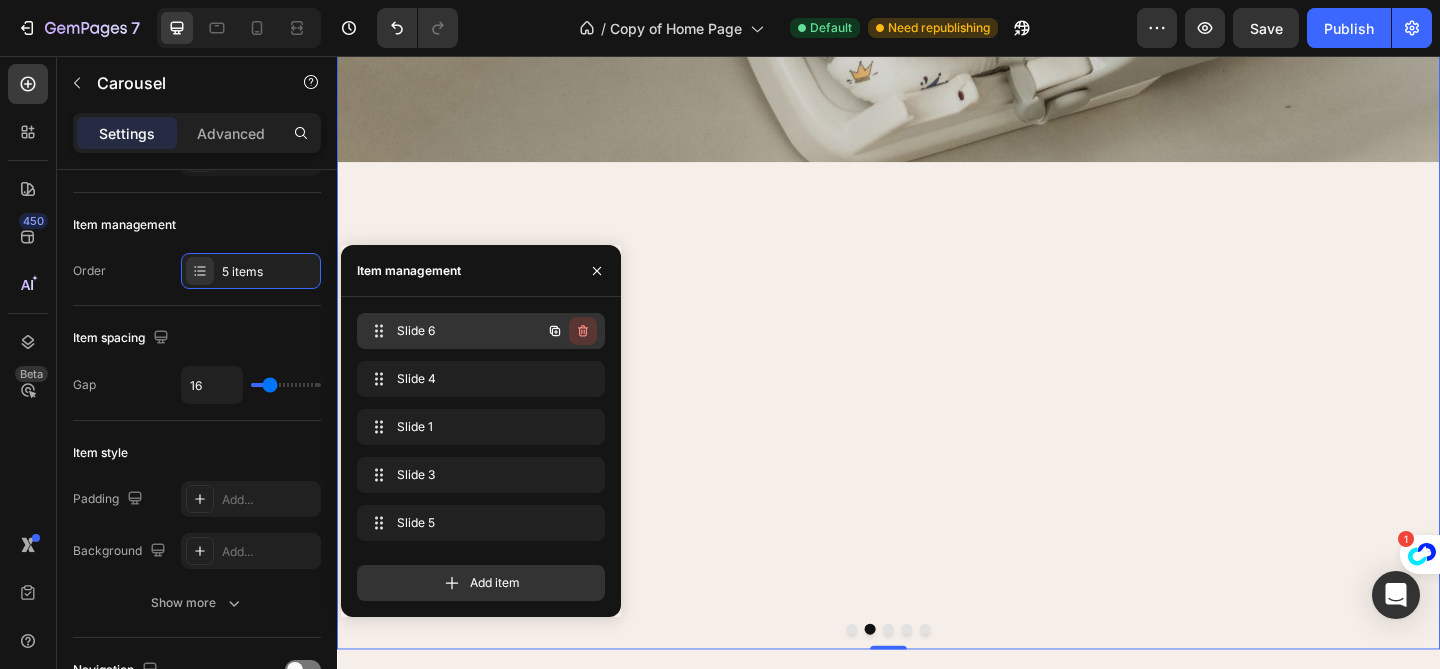 click 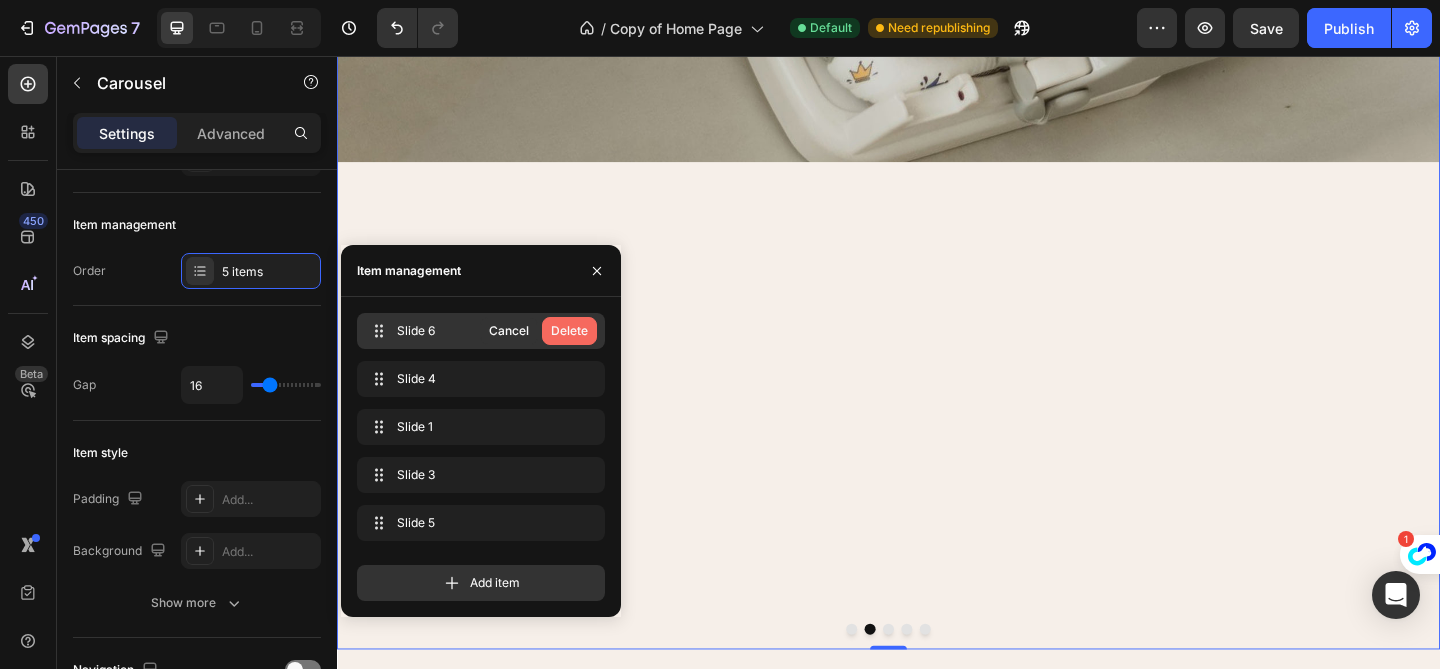 click on "Delete" at bounding box center [569, 331] 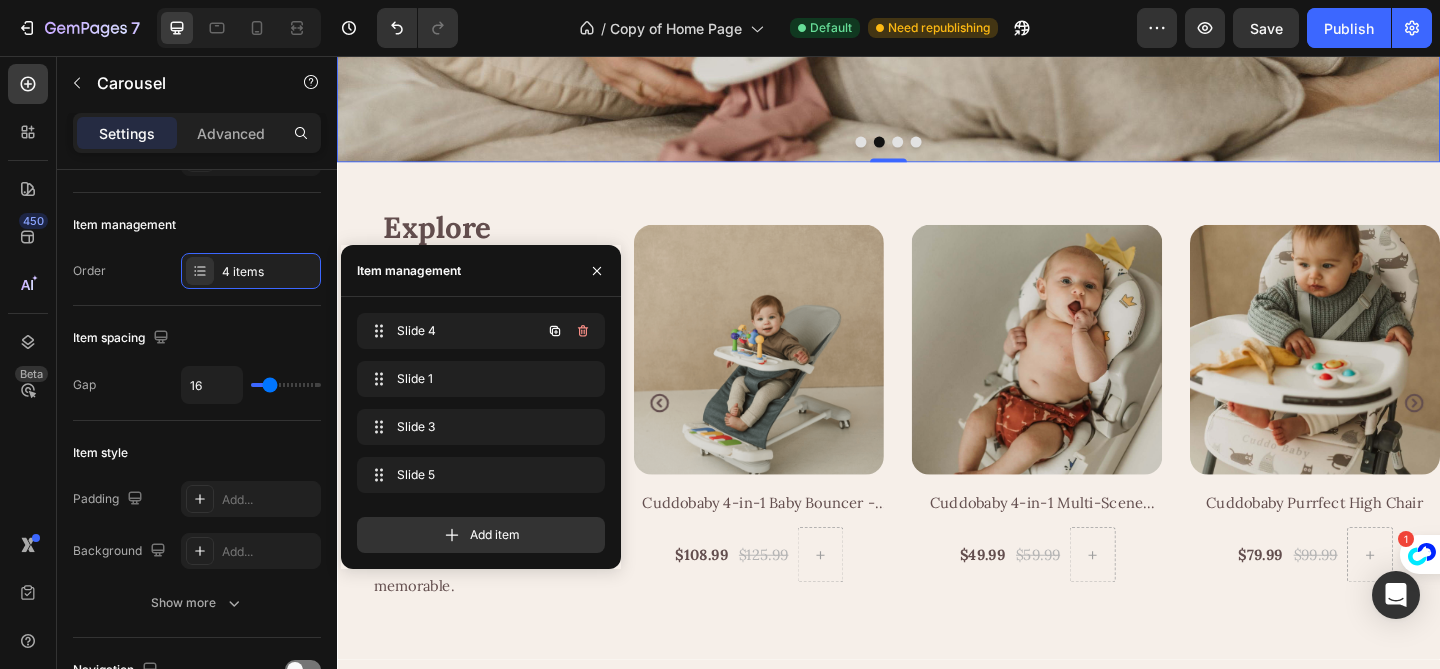 click on "Slide 4 Slide 4 Slide 1 Slide 1 Slide 3 Slide 3 Slide 5 Slide 5 Add item" at bounding box center (481, 433) 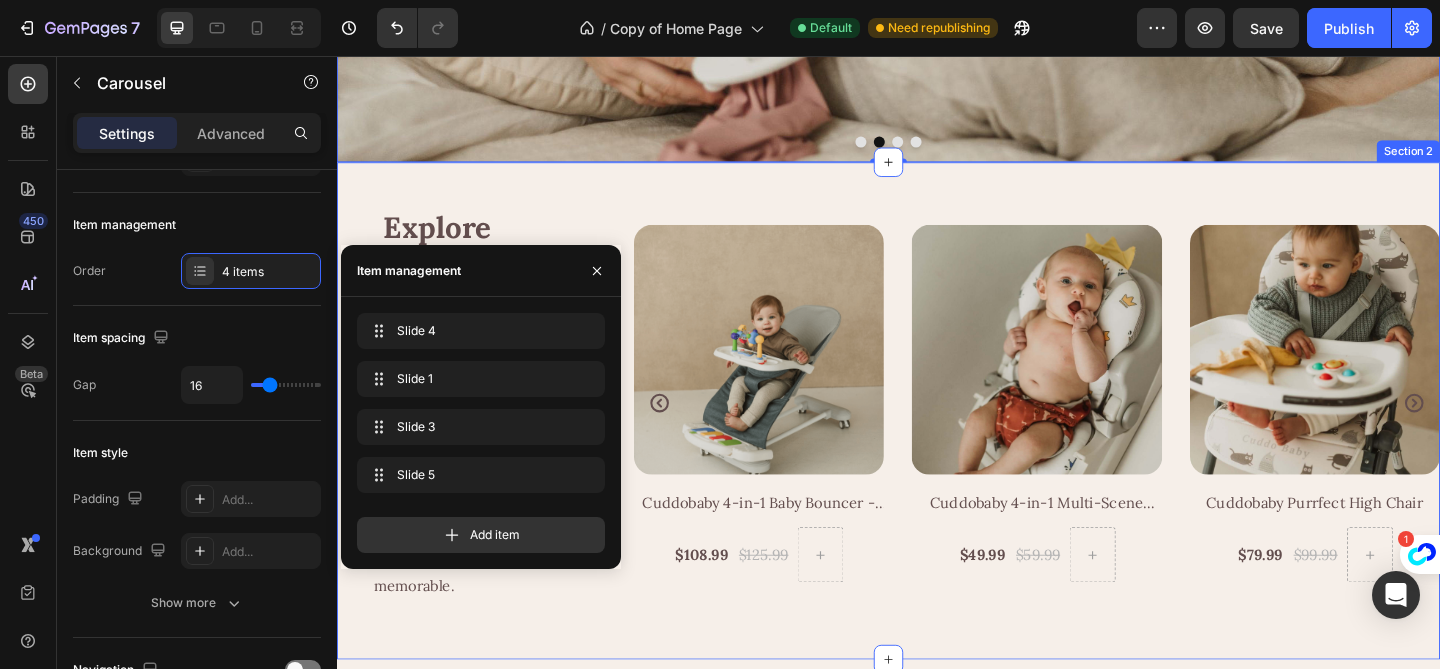 scroll, scrollTop: 0, scrollLeft: 0, axis: both 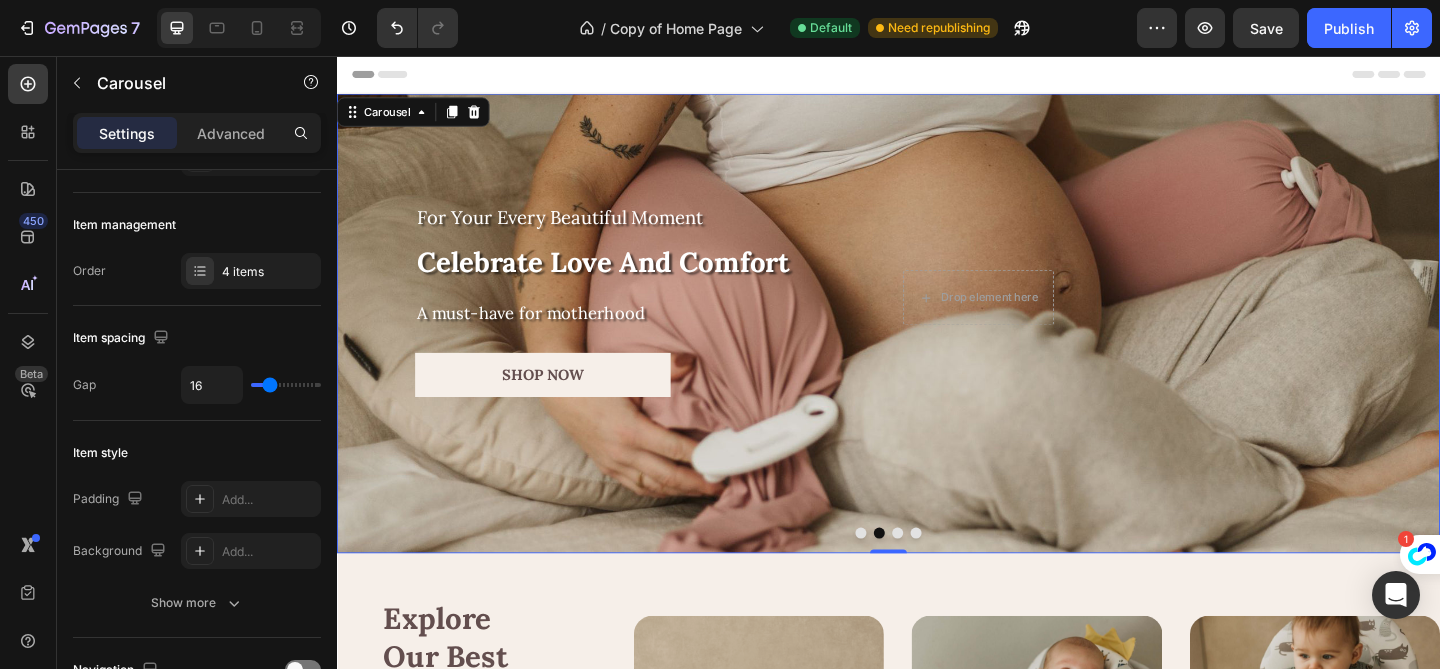 click at bounding box center [967, 575] 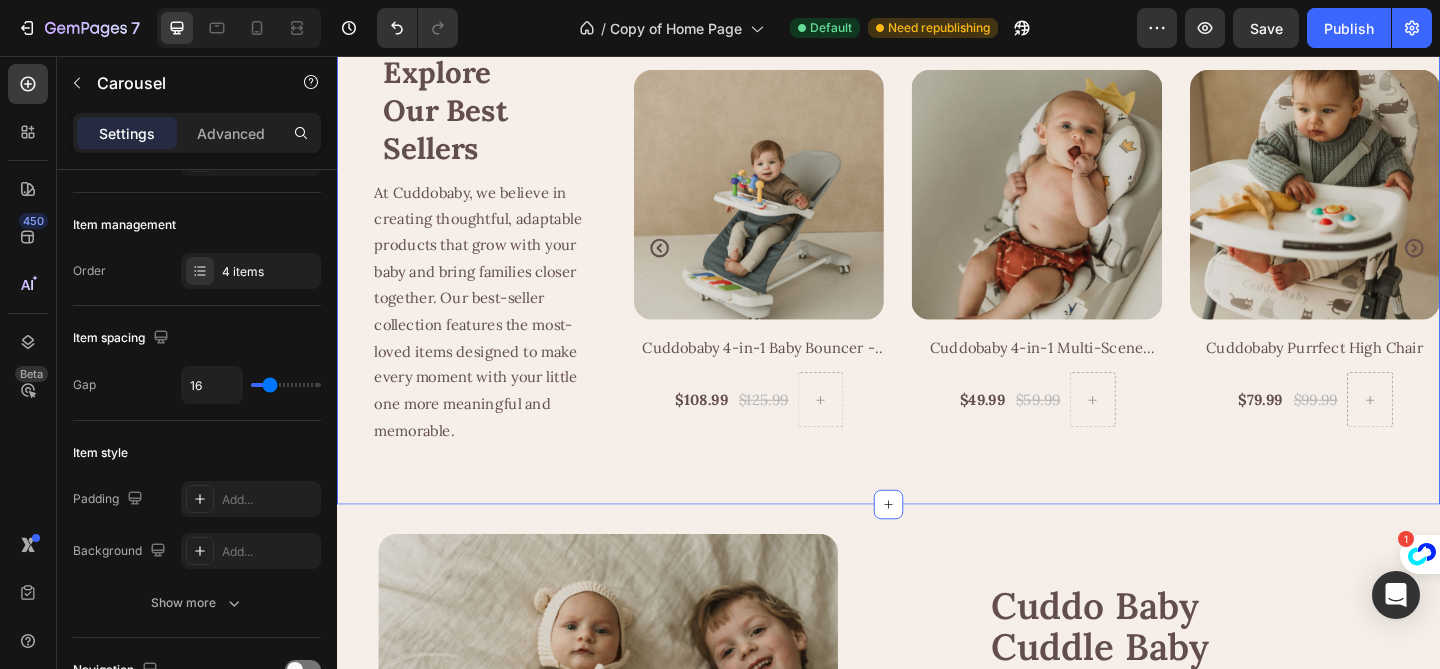 scroll, scrollTop: 596, scrollLeft: 0, axis: vertical 